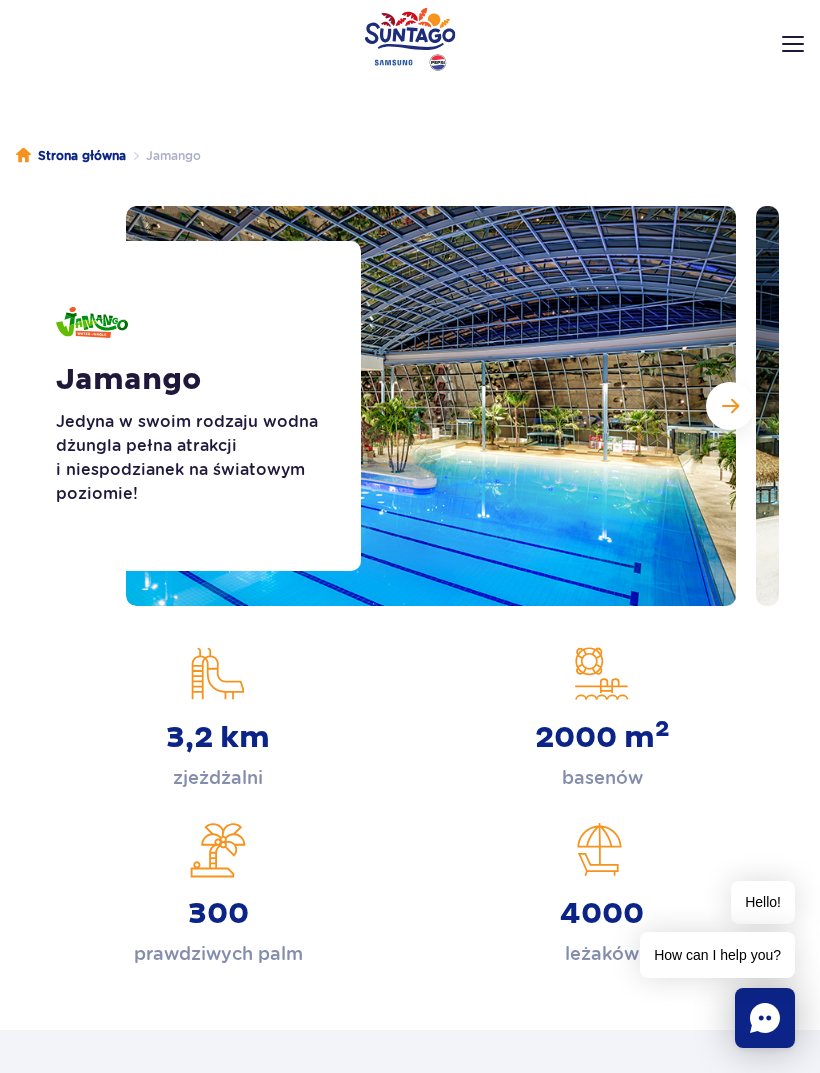 scroll, scrollTop: 34, scrollLeft: 0, axis: vertical 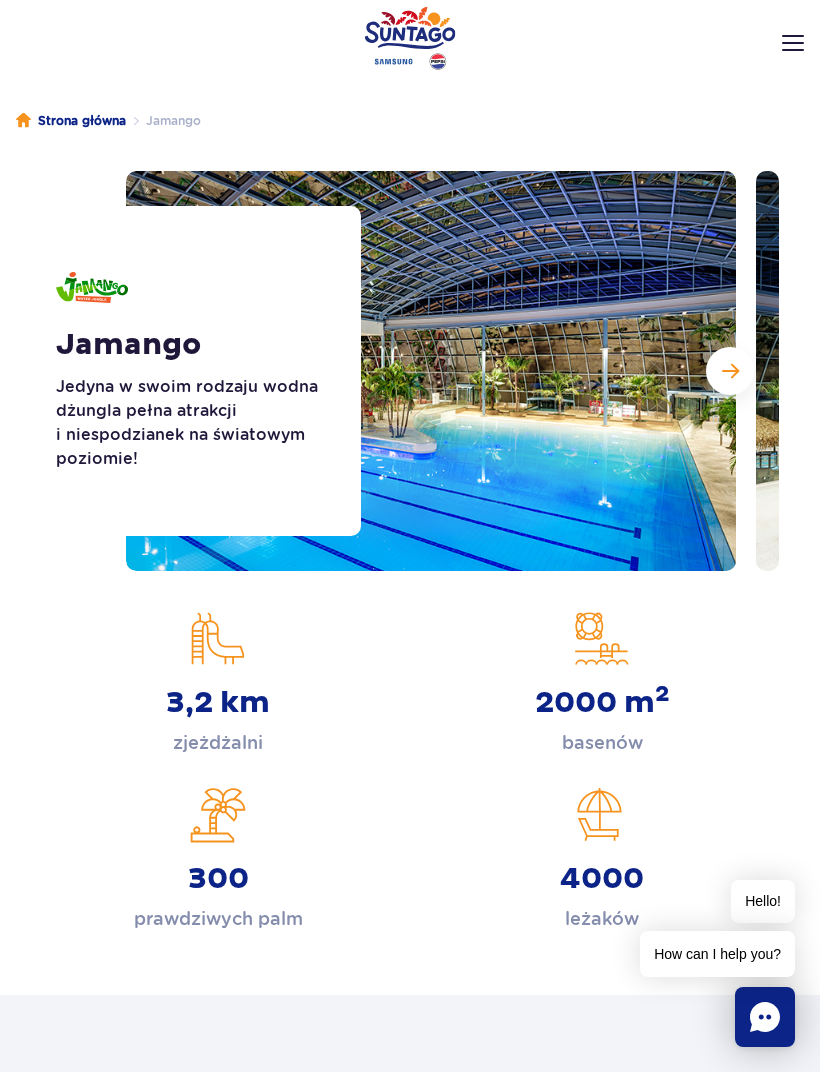 click at bounding box center [730, 372] 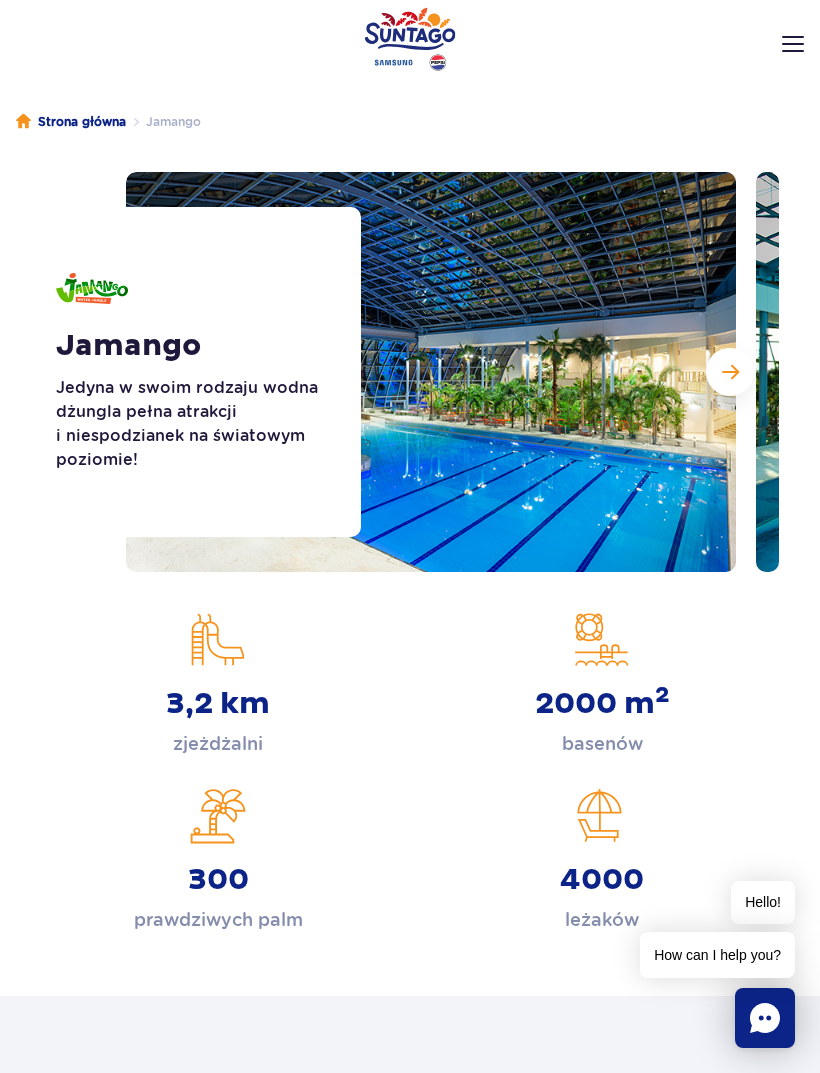 click at bounding box center (730, 372) 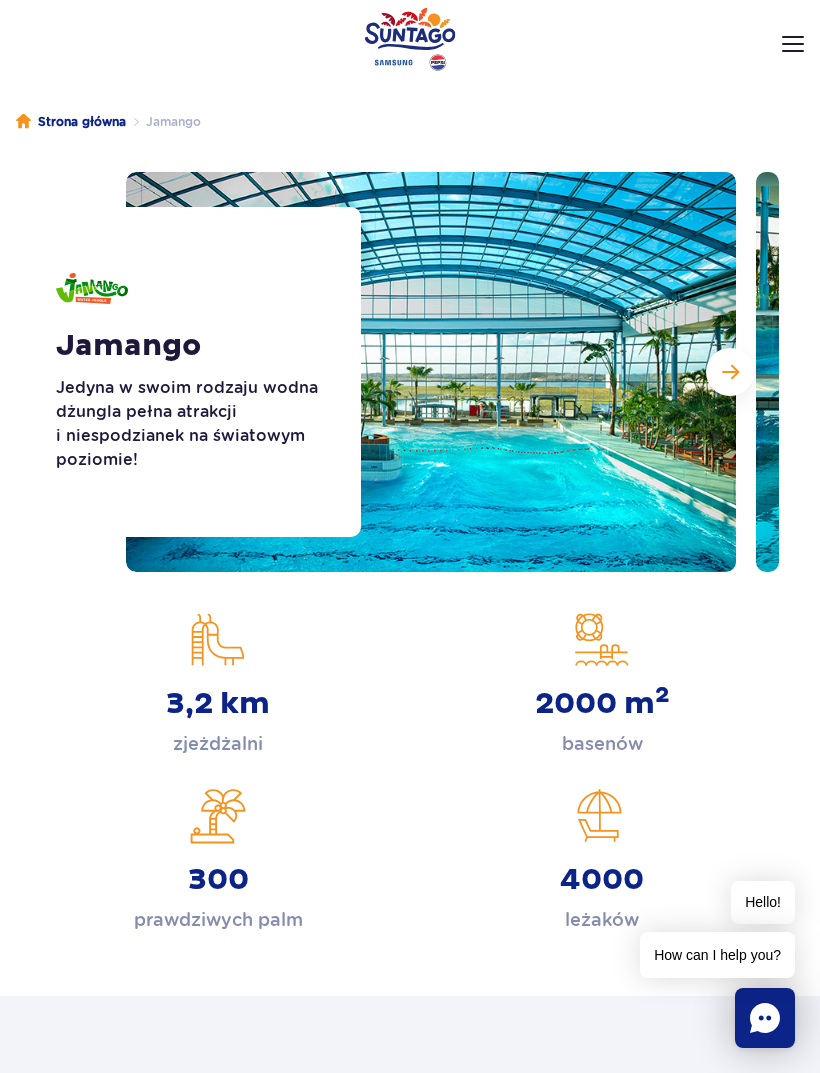 click at bounding box center [730, 372] 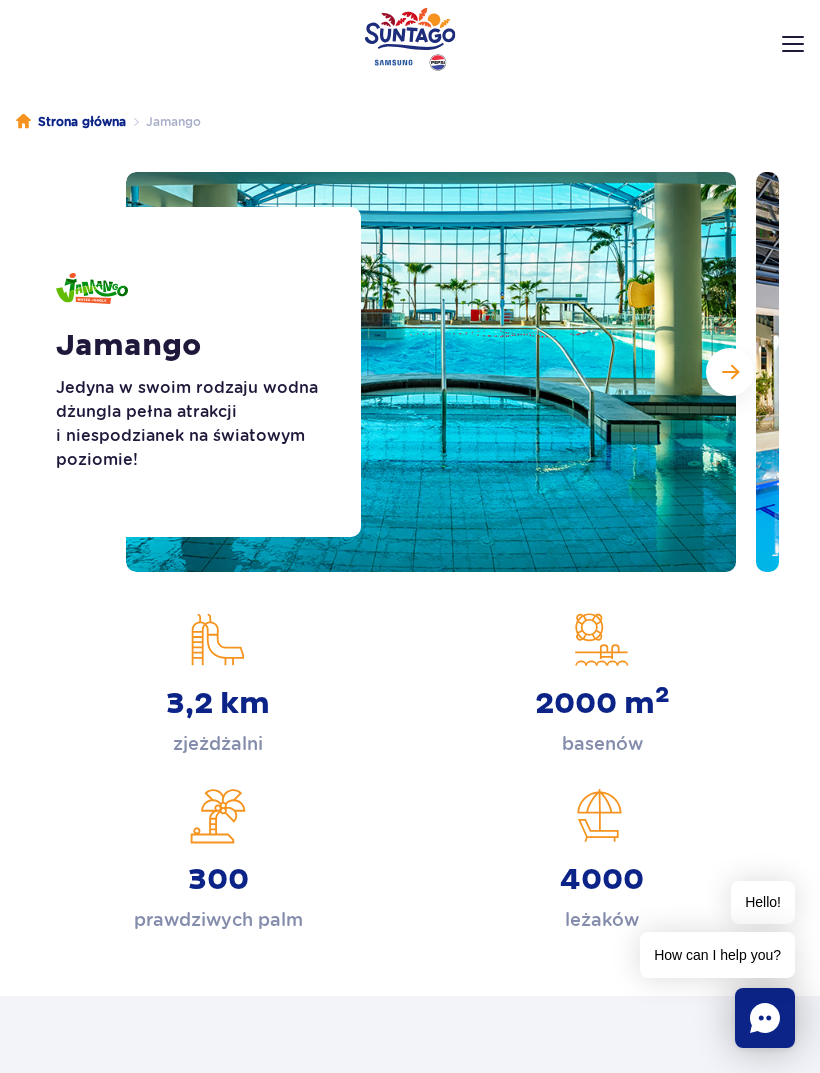 click at bounding box center [730, 372] 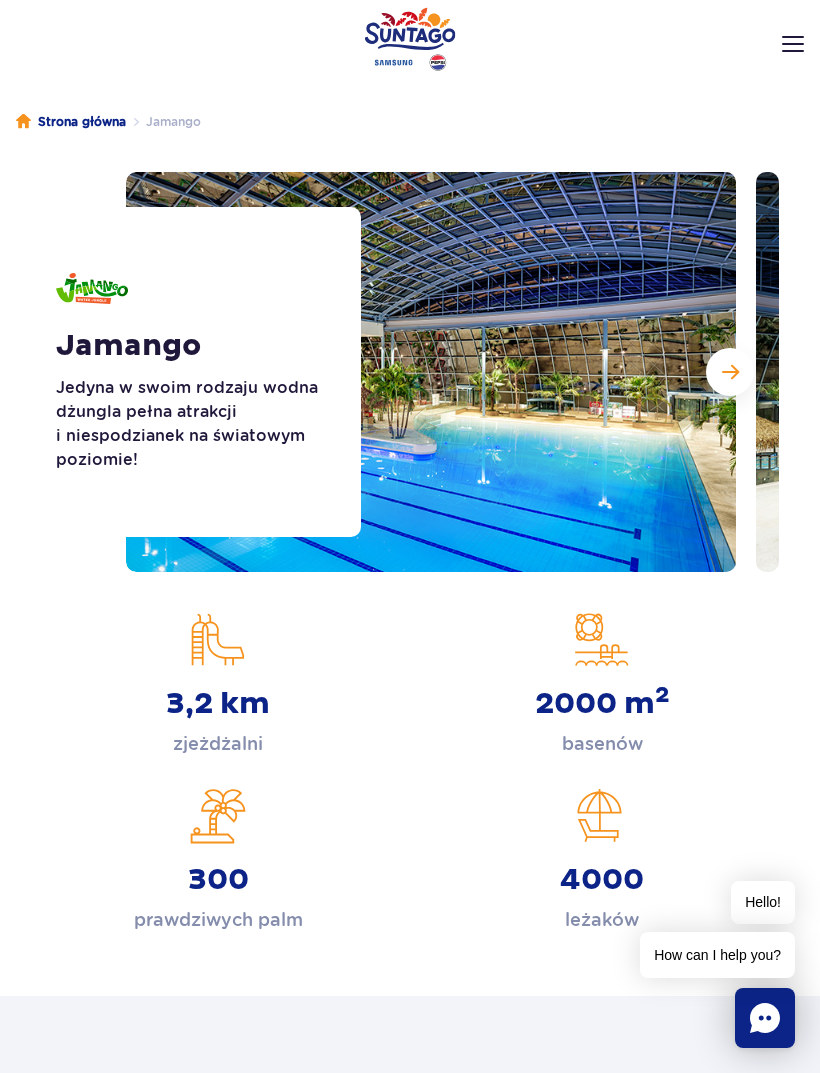 click at bounding box center (730, 372) 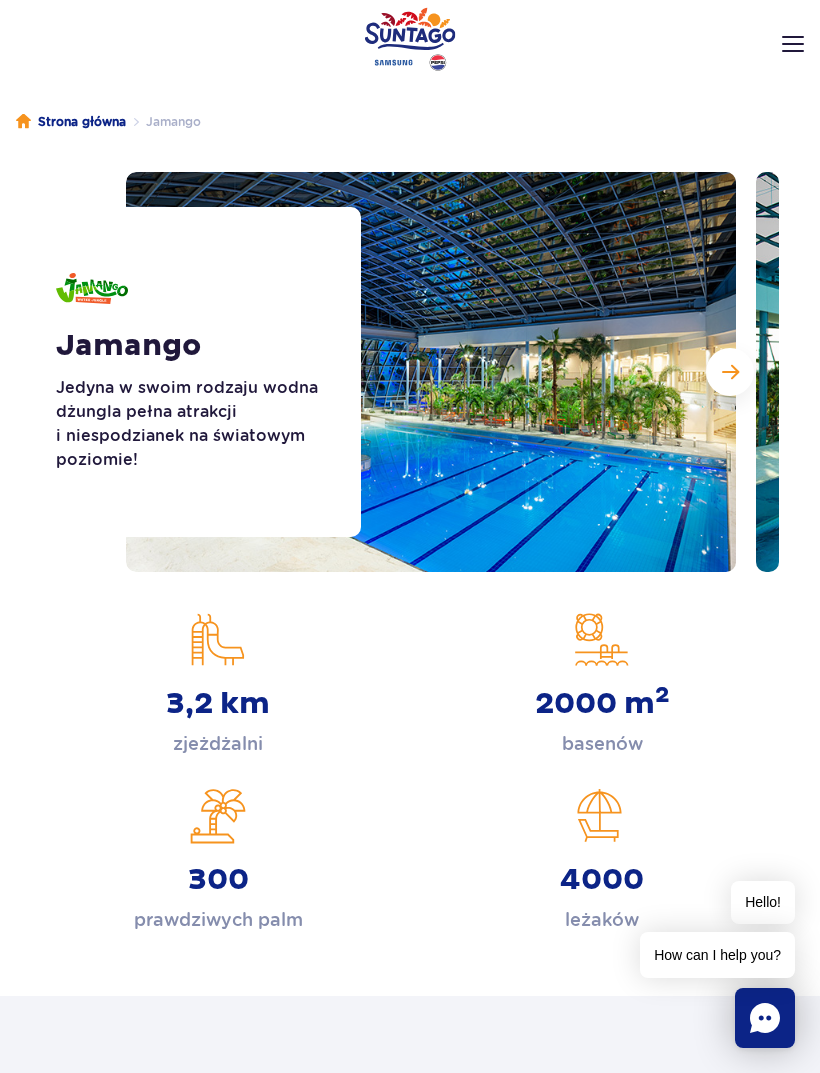 click at bounding box center (730, 372) 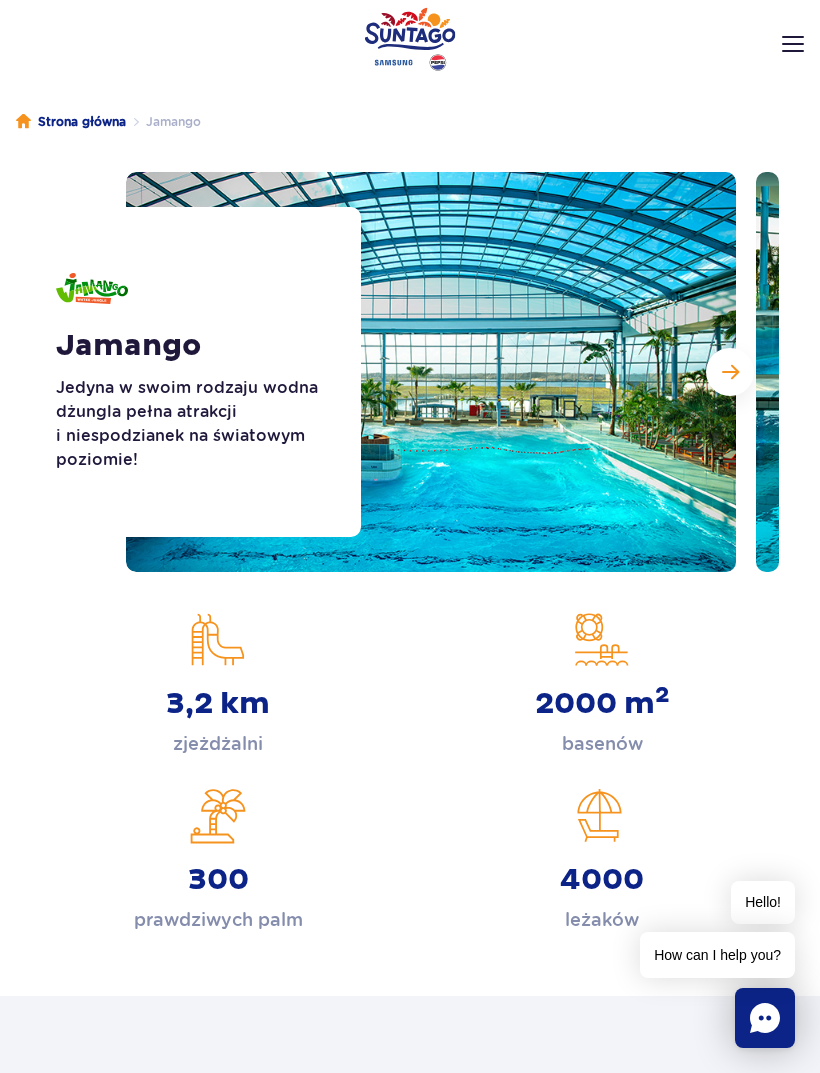 click at bounding box center [730, 372] 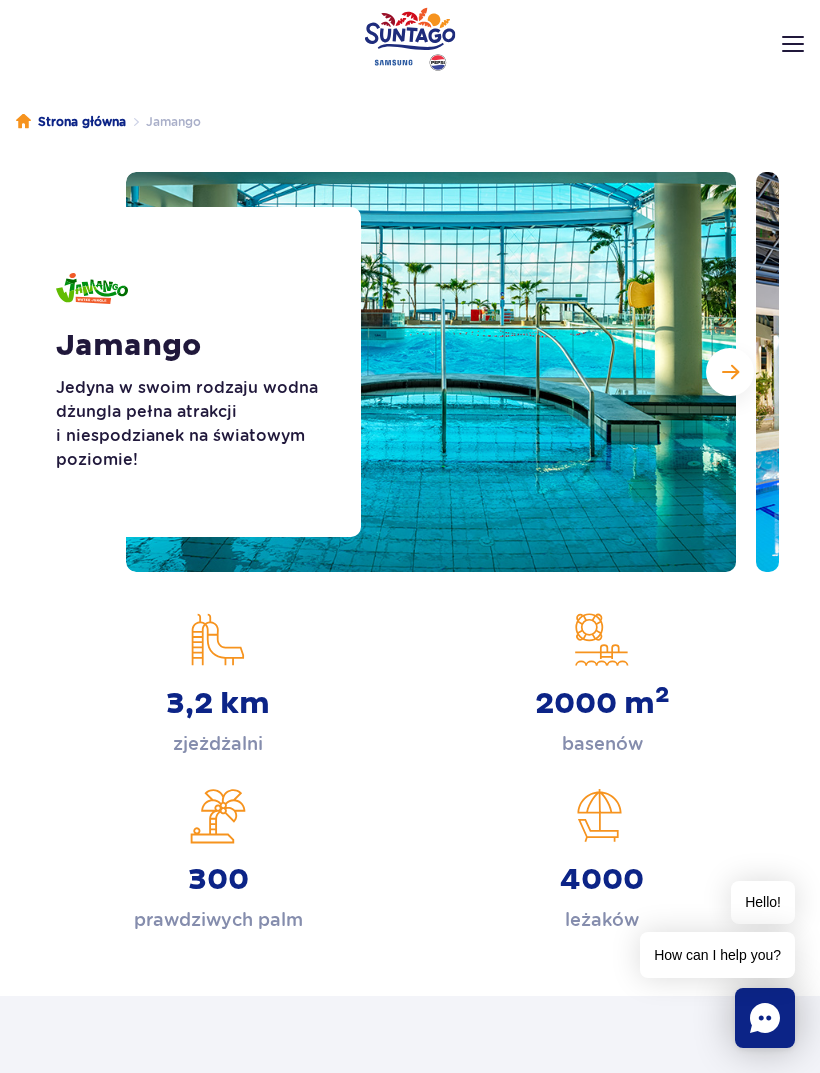 click at bounding box center (730, 372) 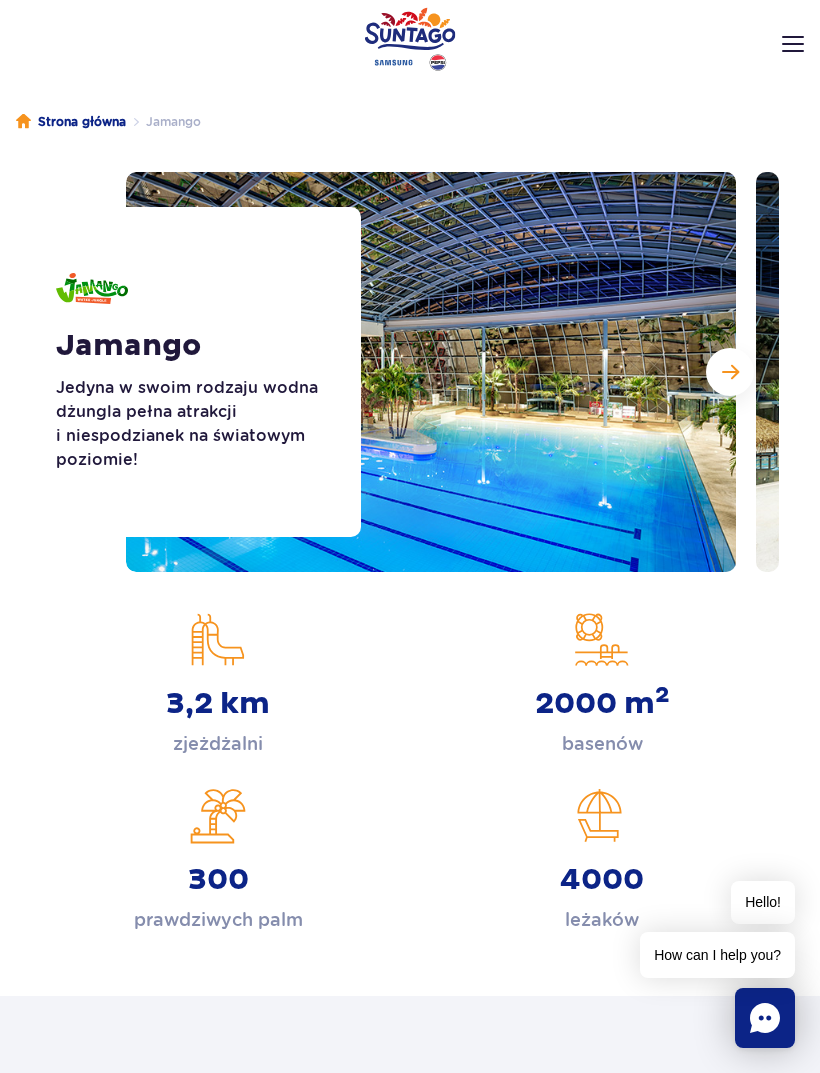 click at bounding box center [730, 372] 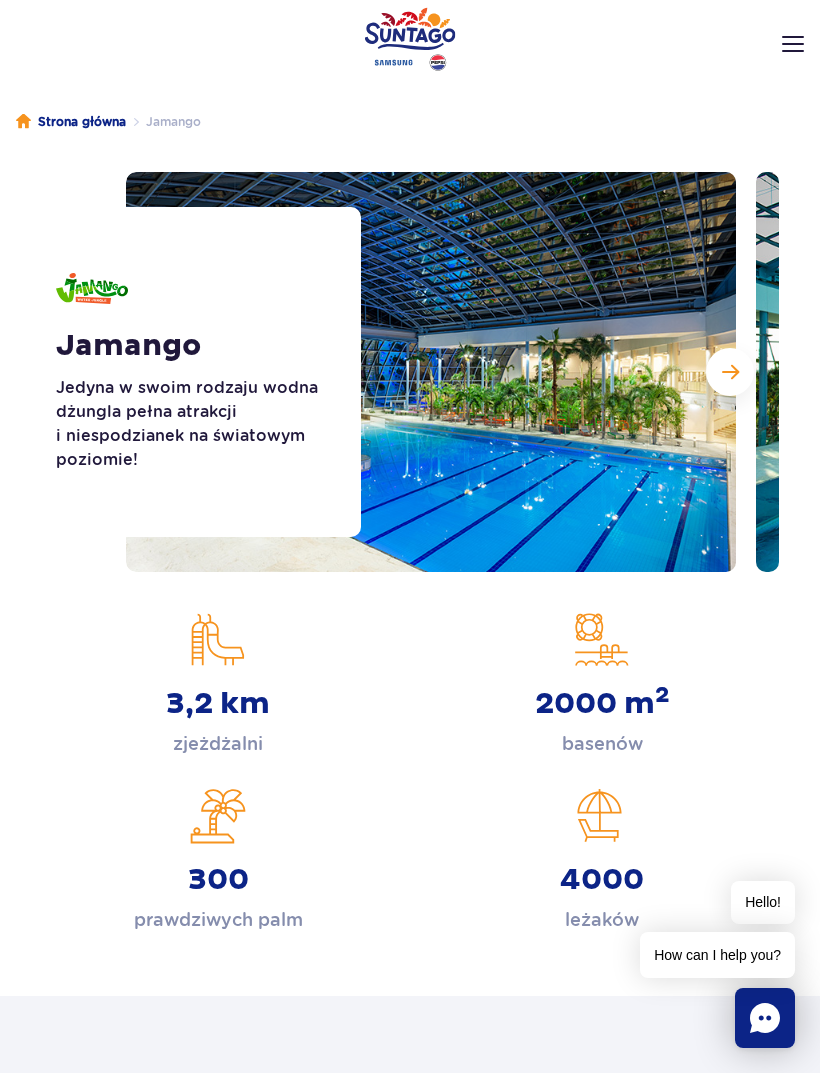 click at bounding box center (730, 372) 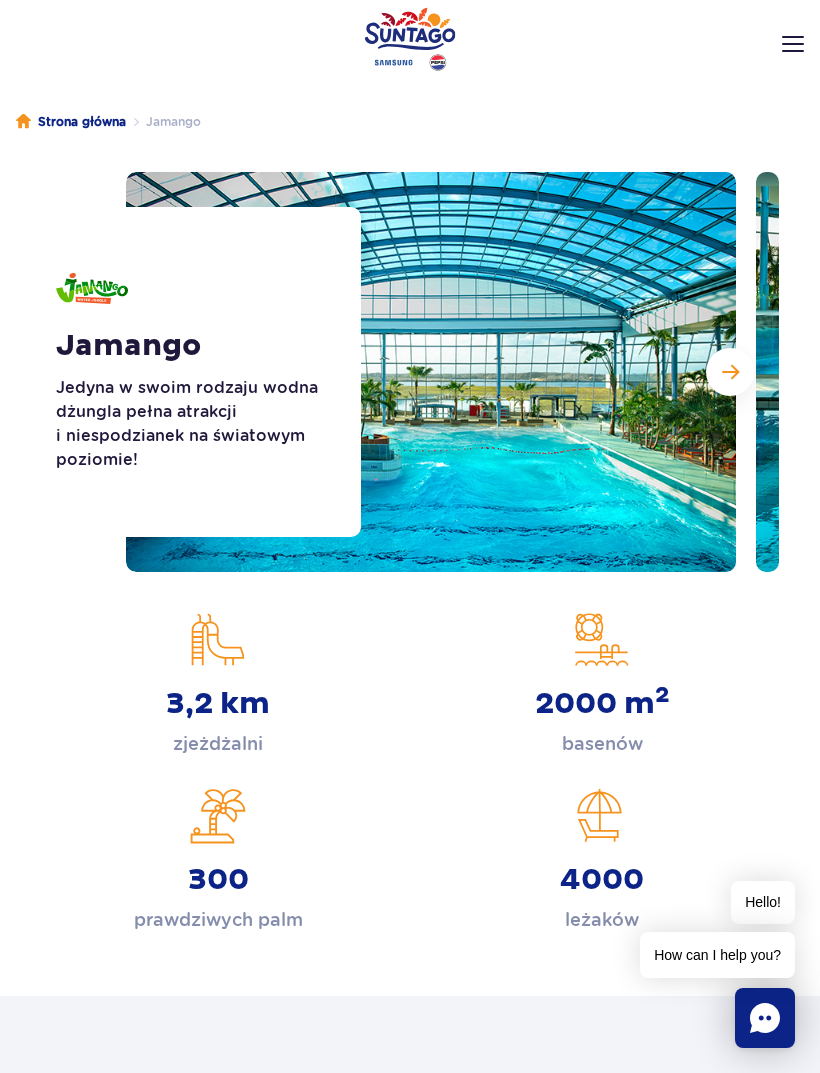 click at bounding box center (730, 372) 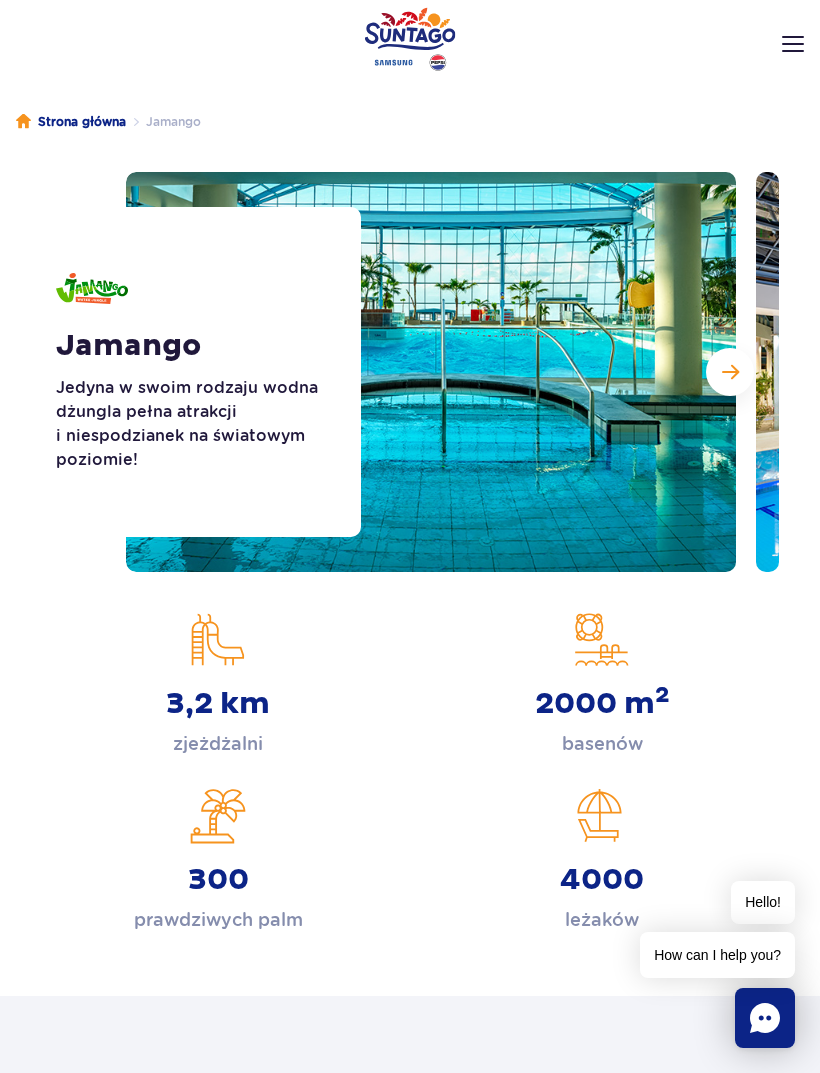 click at bounding box center [730, 372] 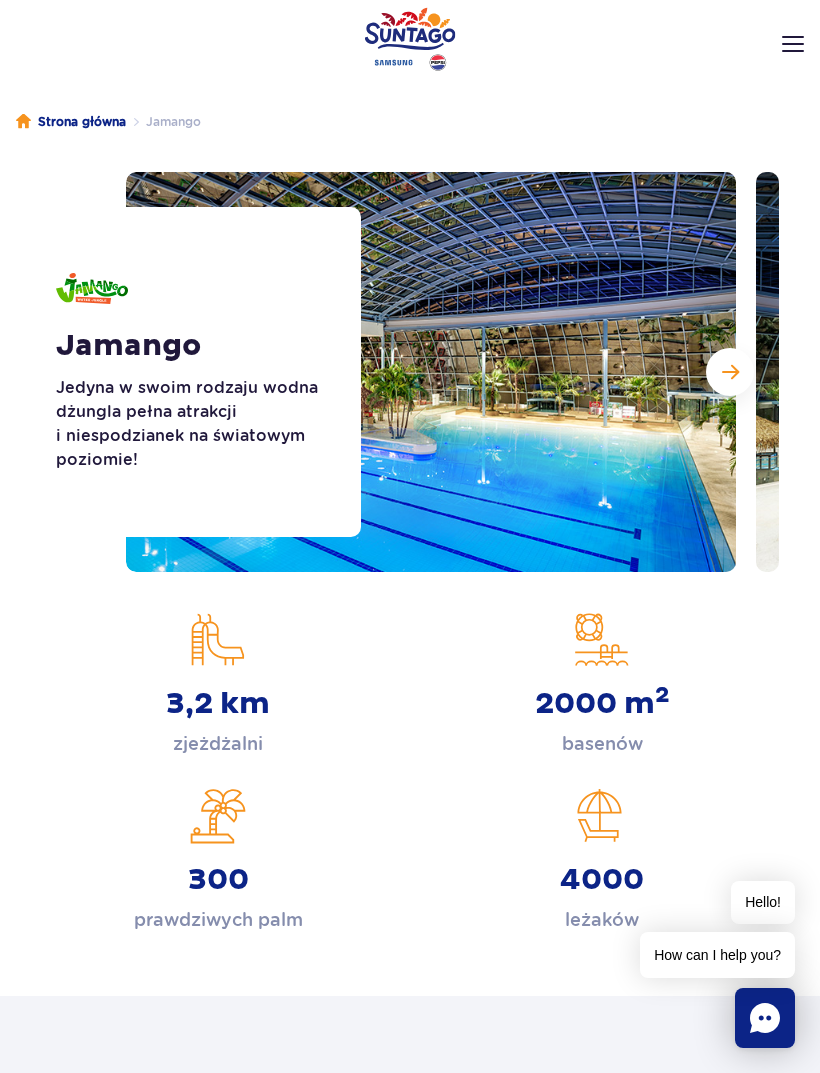 click at bounding box center [730, 372] 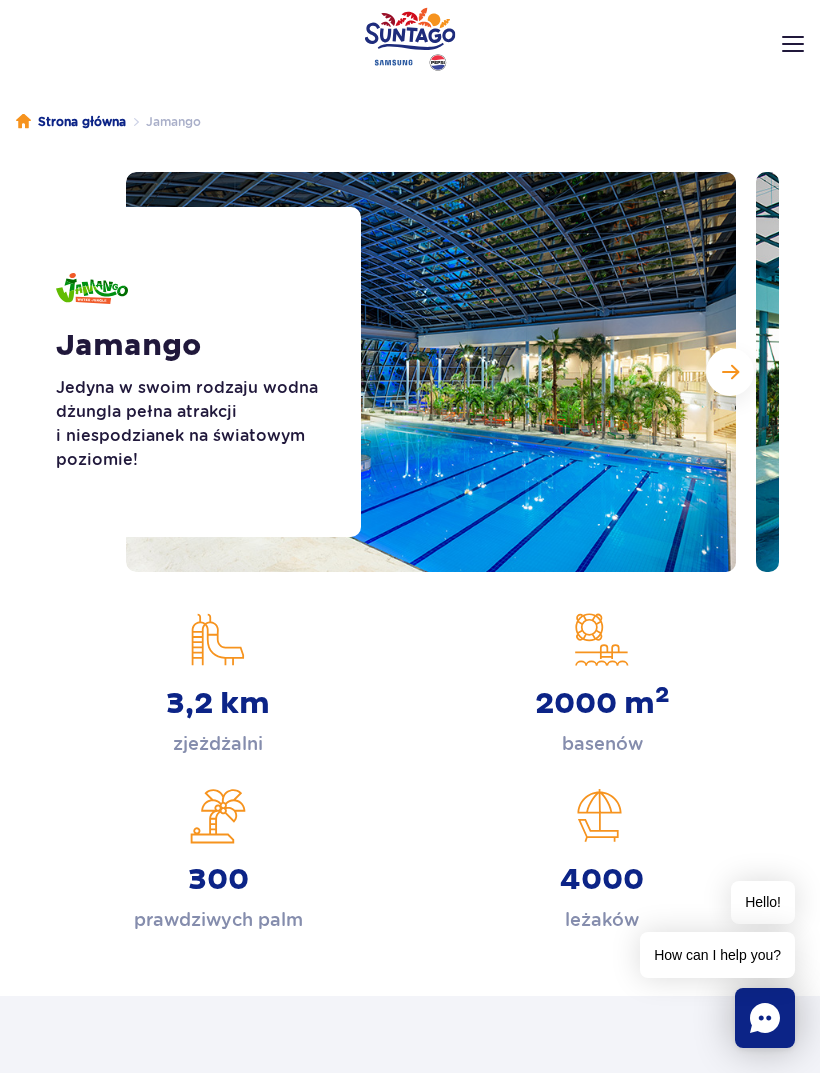 click at bounding box center [730, 372] 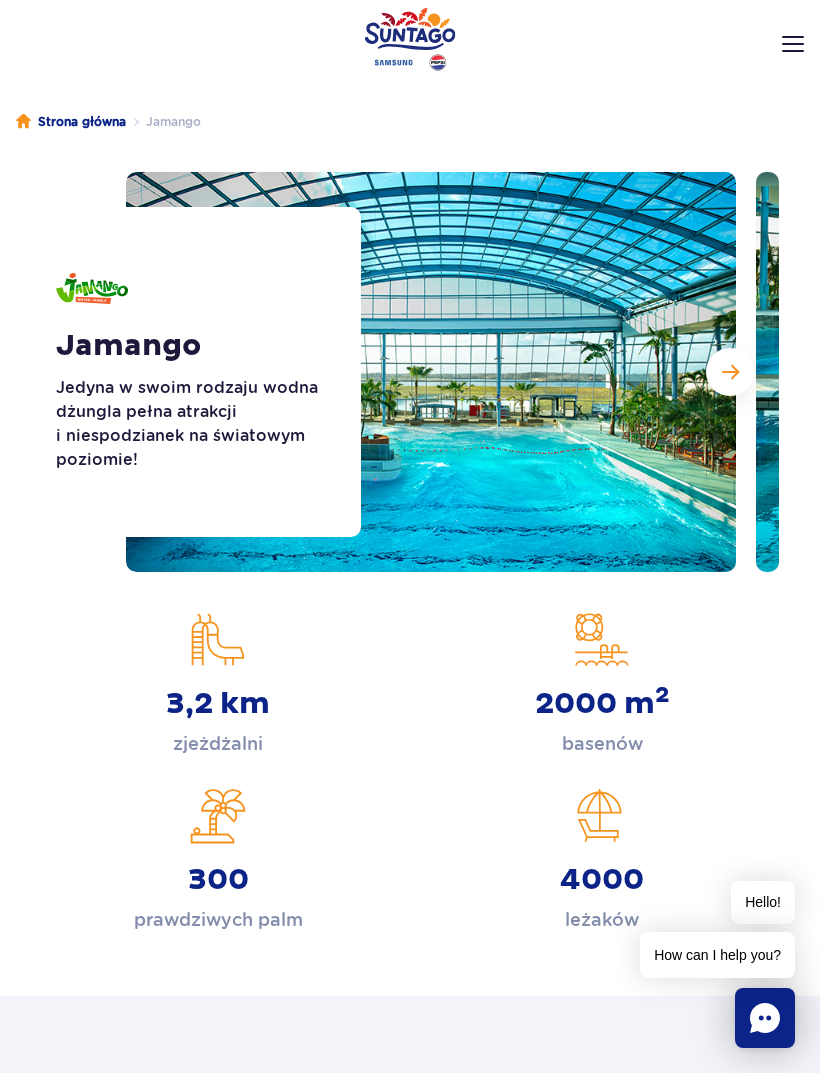 click at bounding box center [730, 372] 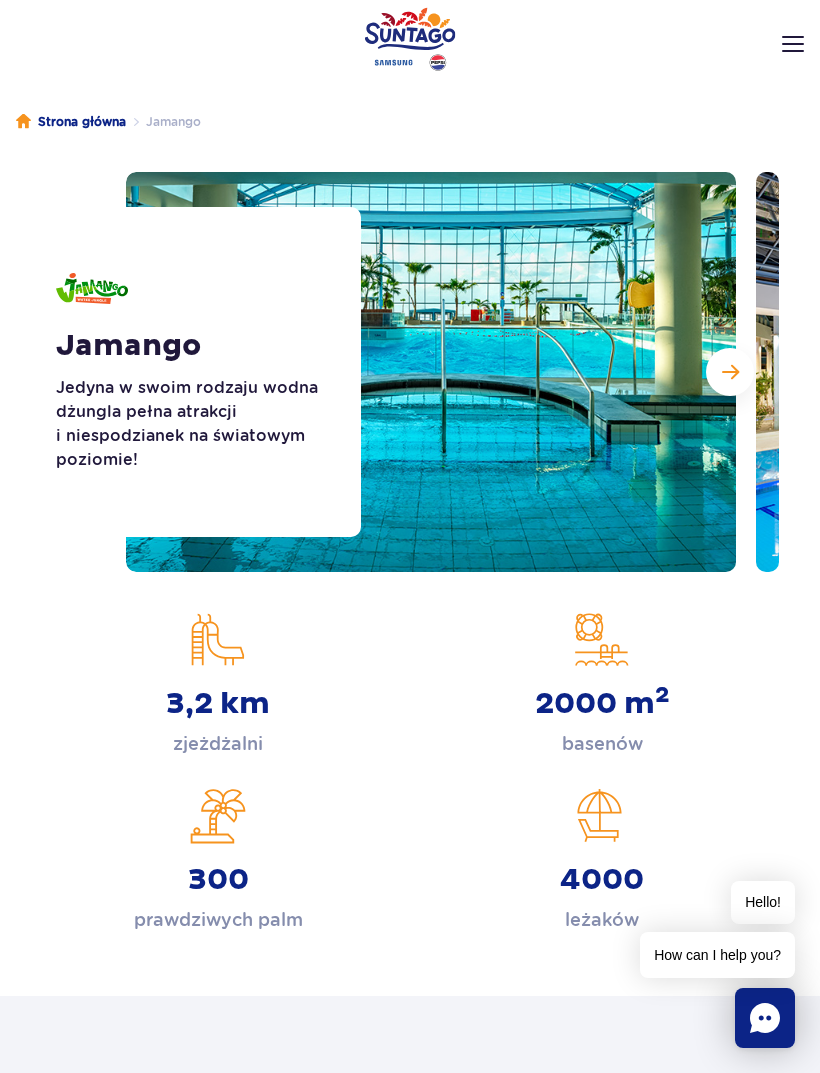 click at bounding box center (730, 372) 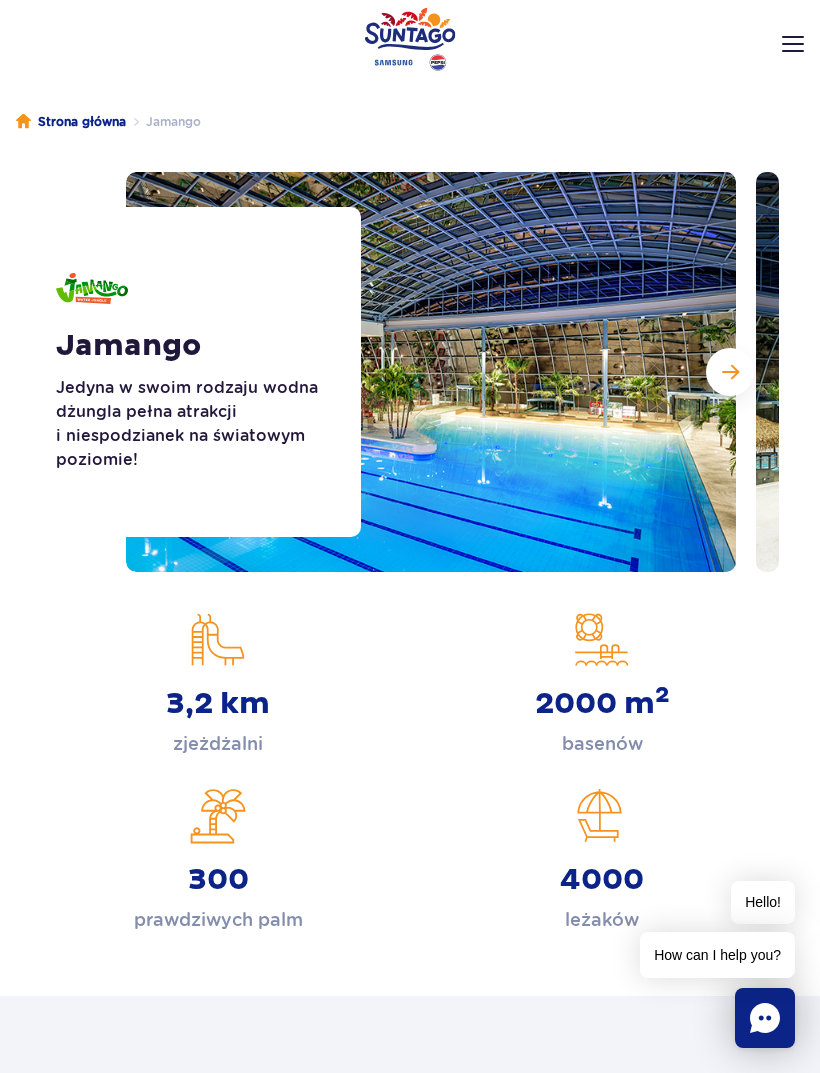 click at bounding box center [730, 372] 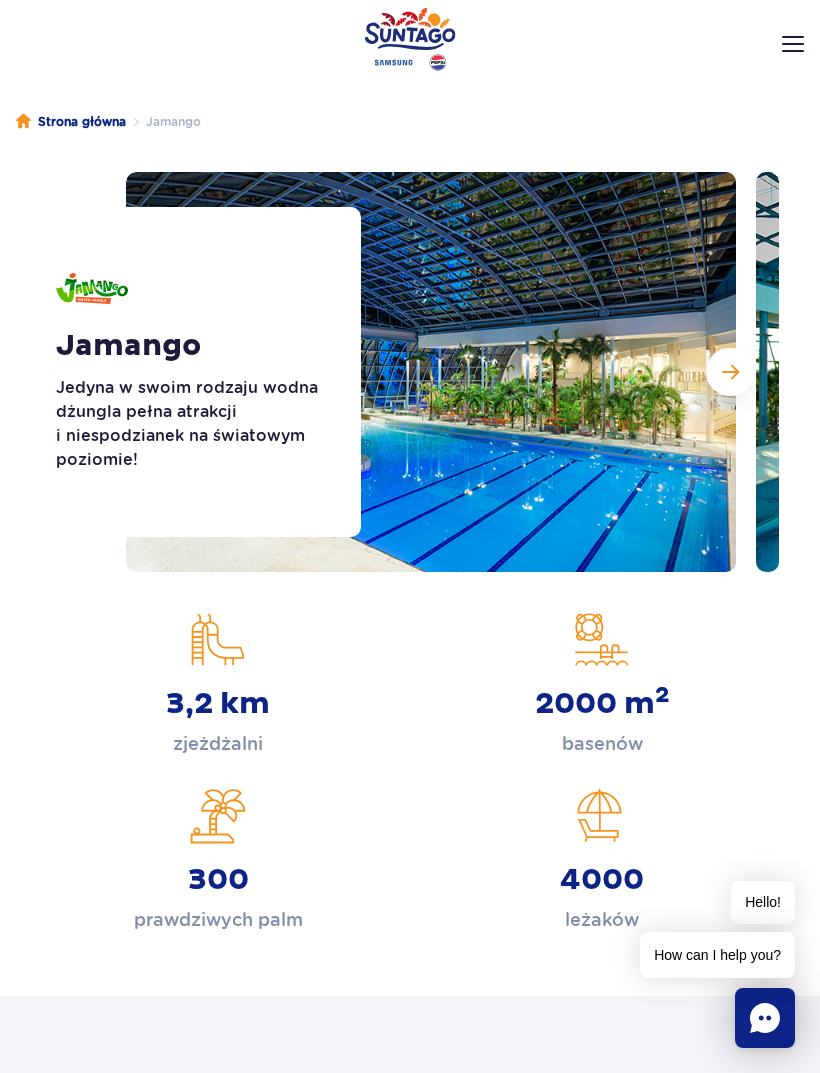 click at bounding box center [730, 372] 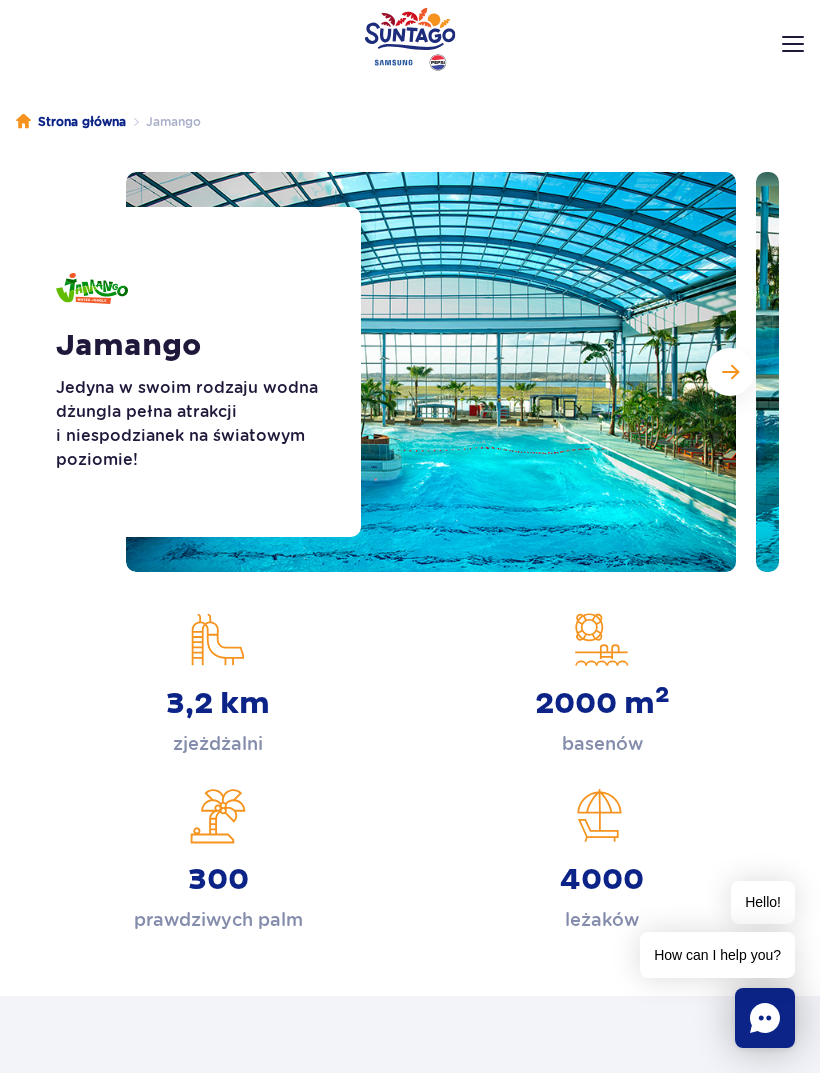 click at bounding box center [730, 372] 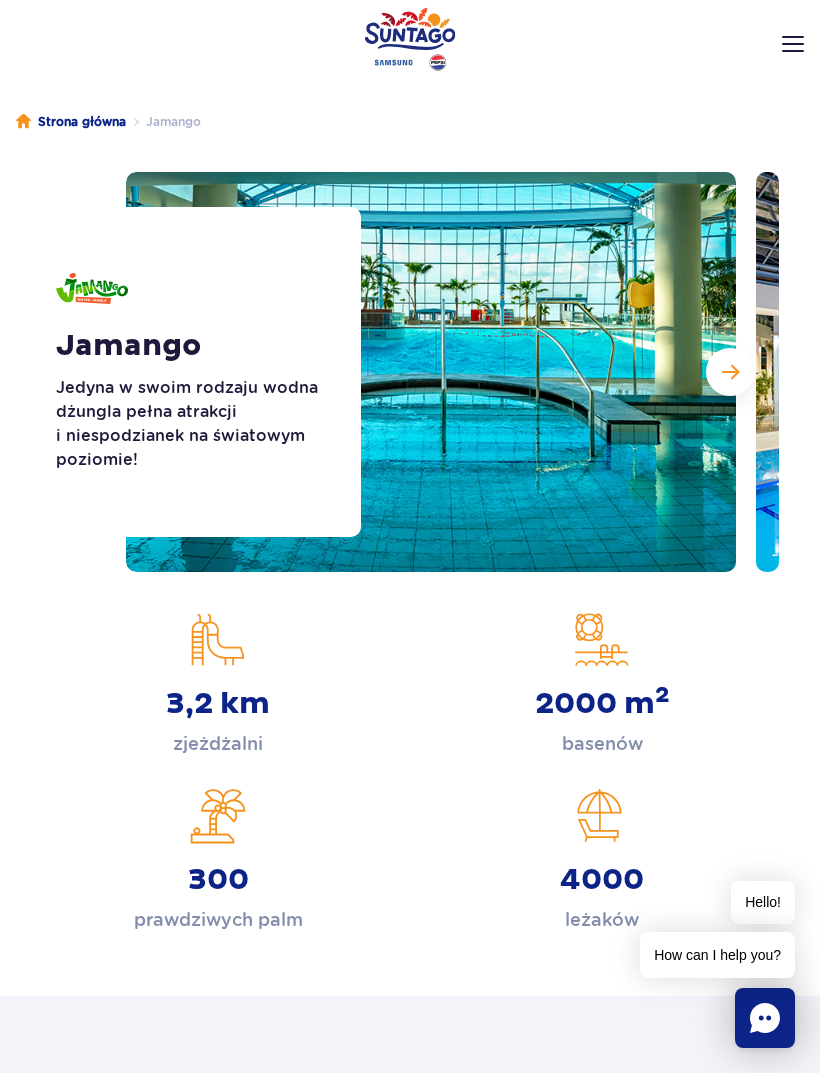 click at bounding box center [730, 372] 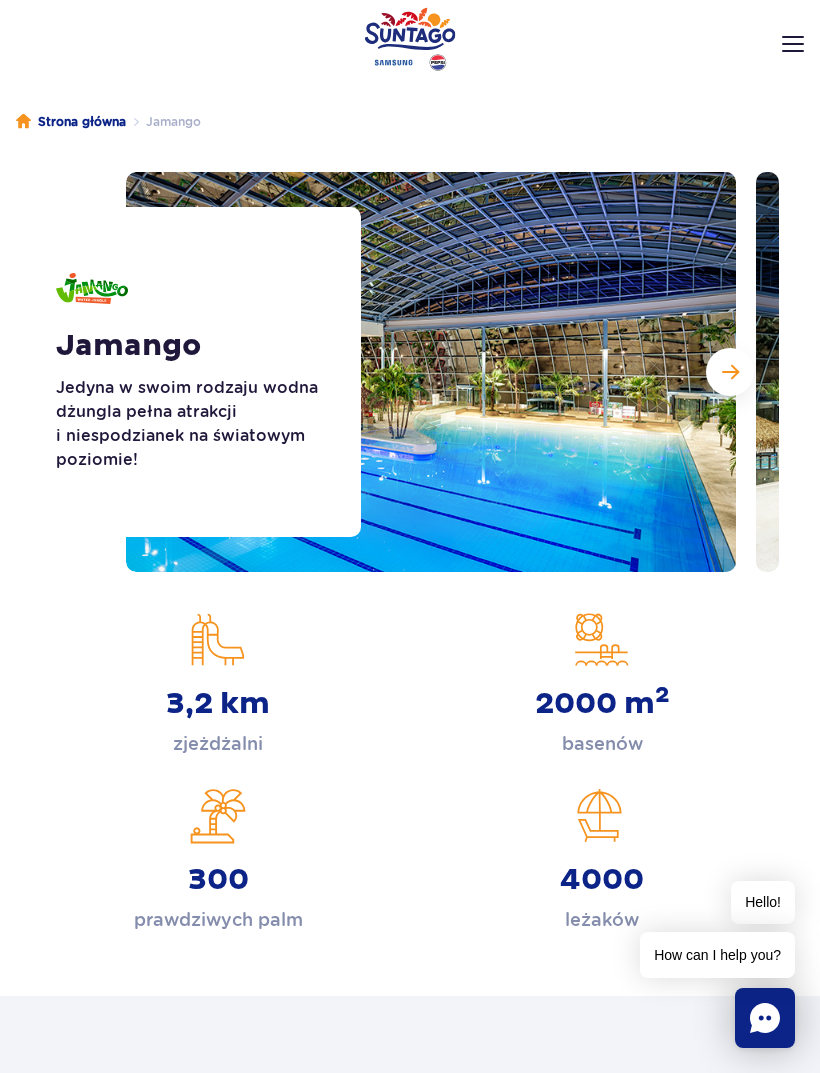 click at bounding box center (730, 372) 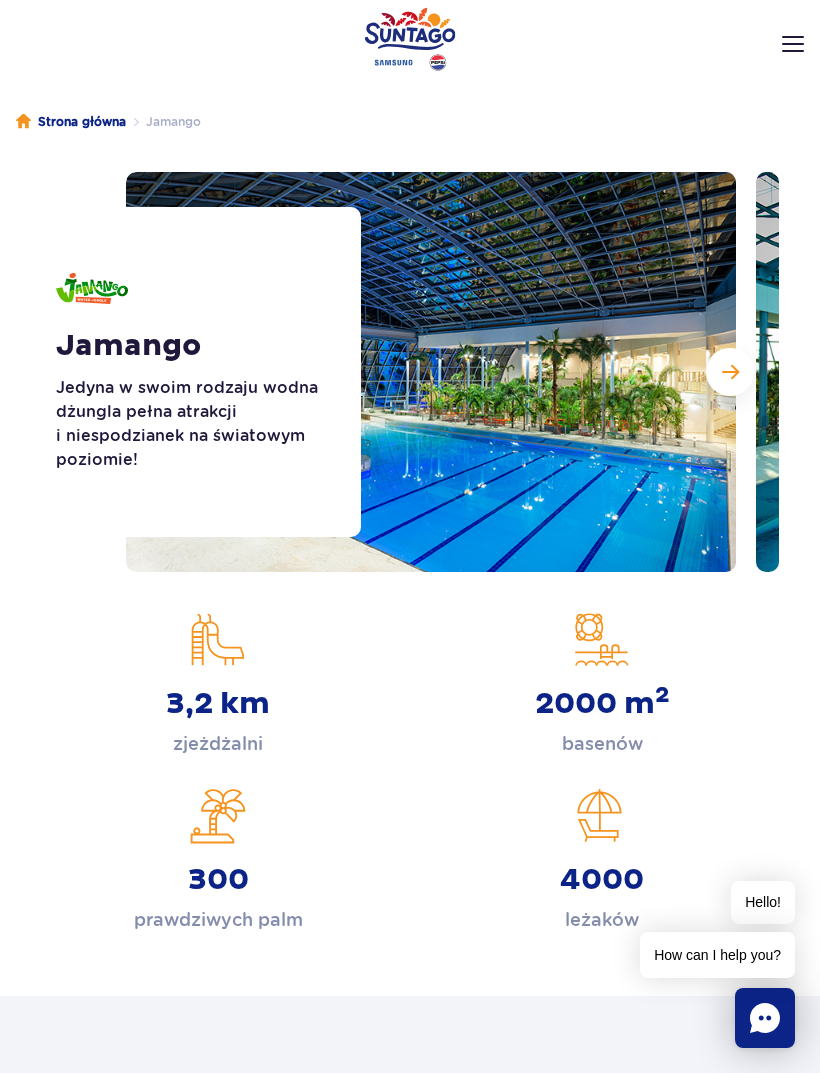 click at bounding box center [730, 372] 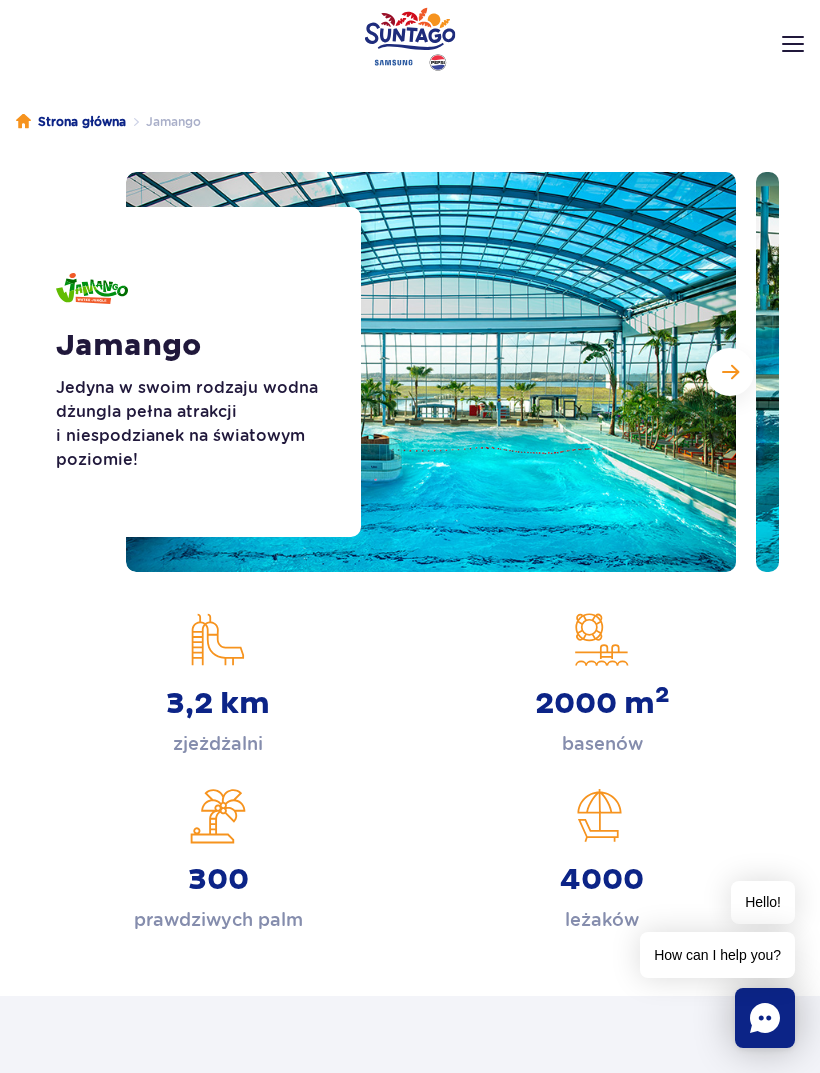 click at bounding box center [1061, 372] 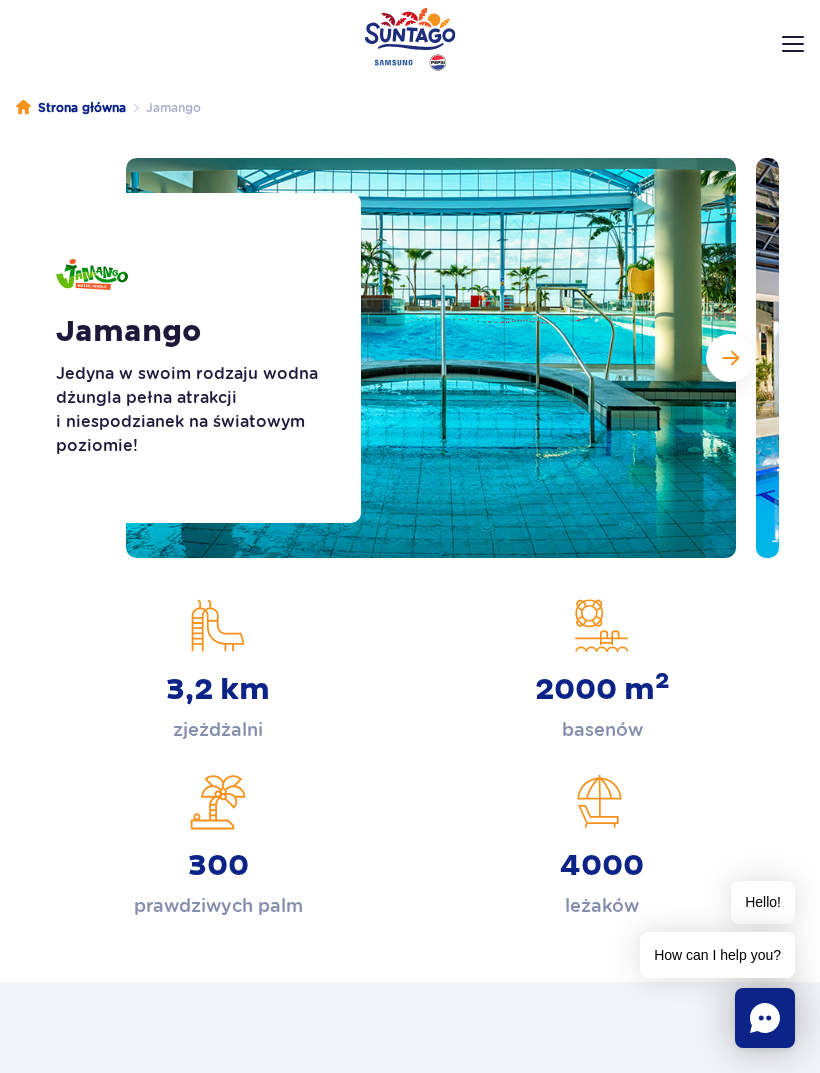 click at bounding box center [1061, 358] 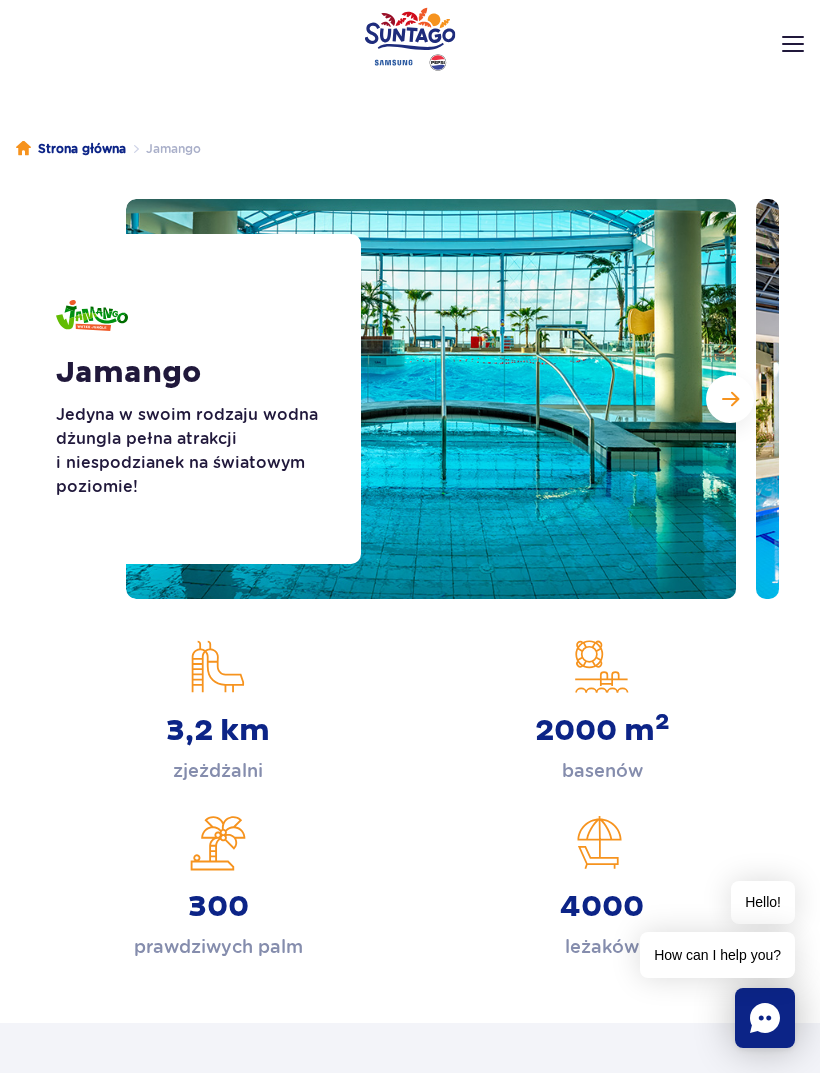 click at bounding box center (452, 399) 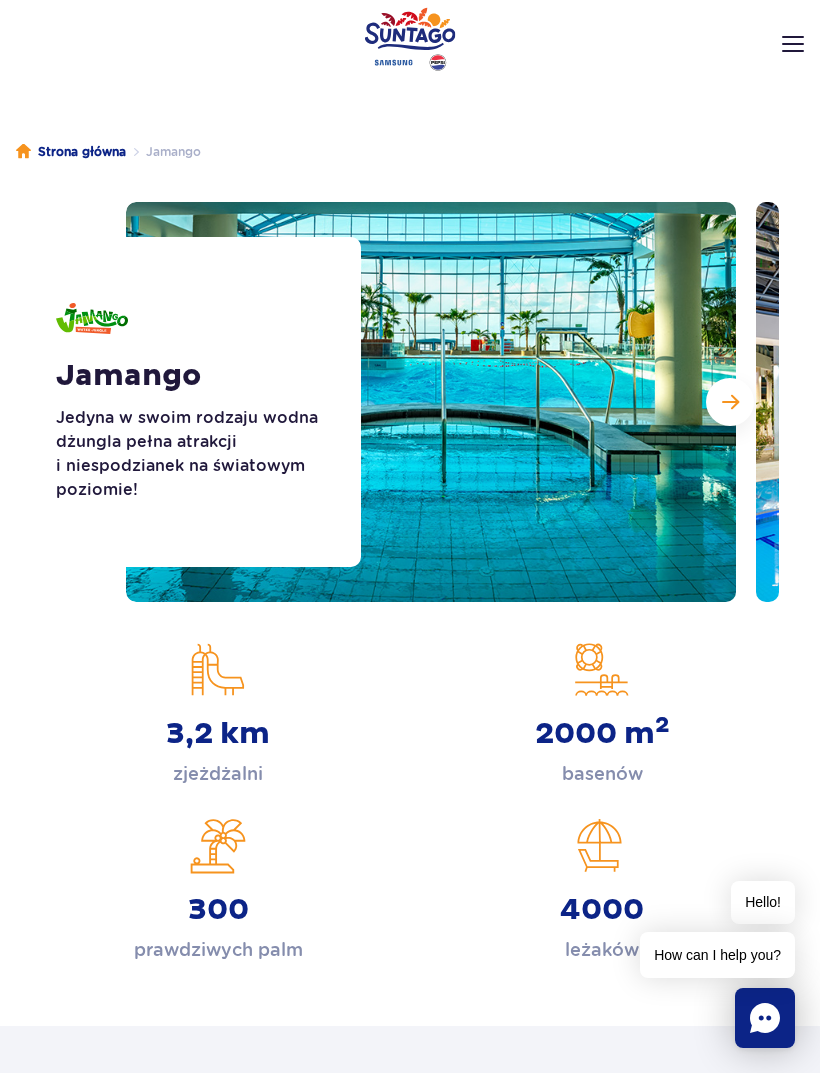 click at bounding box center (730, 402) 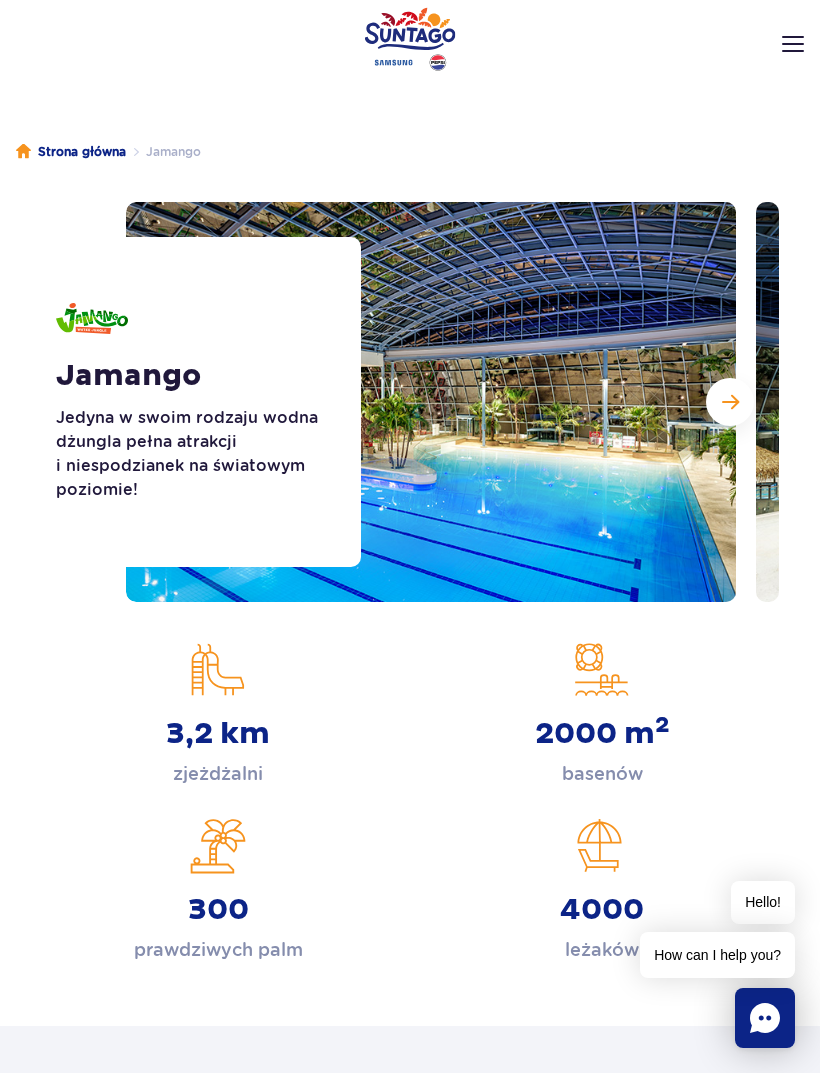 click at bounding box center (730, 402) 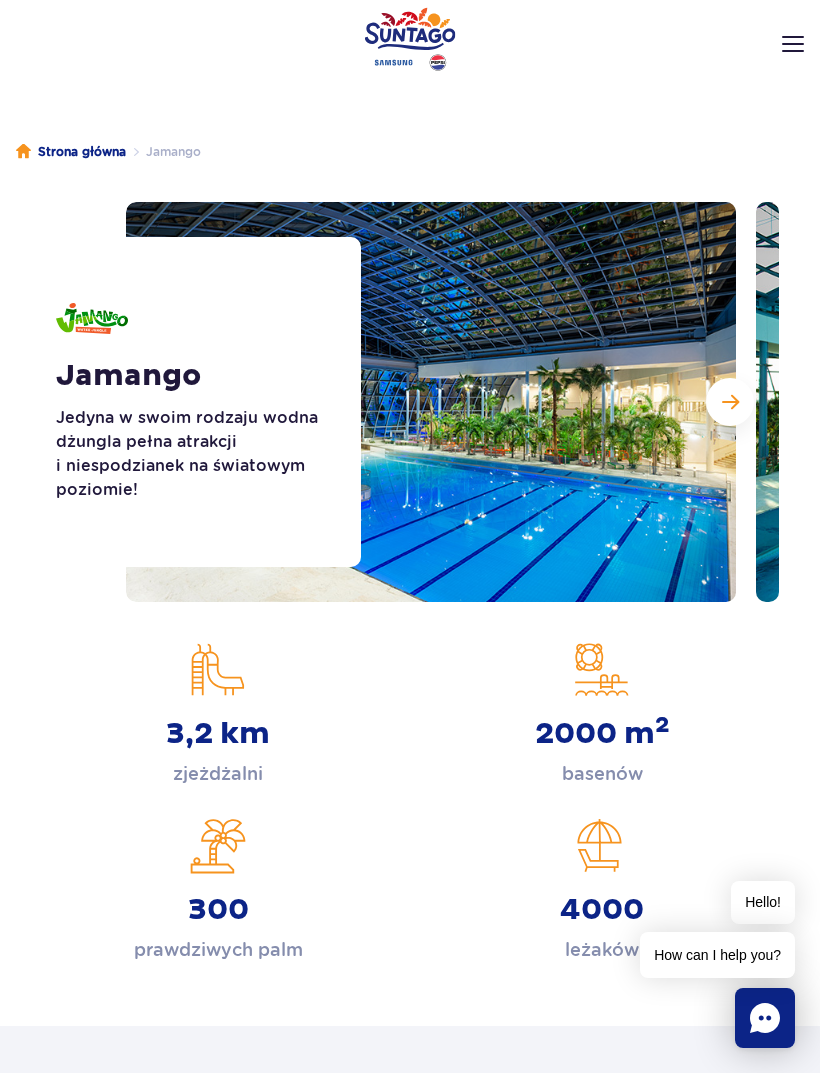 click at bounding box center [1061, 402] 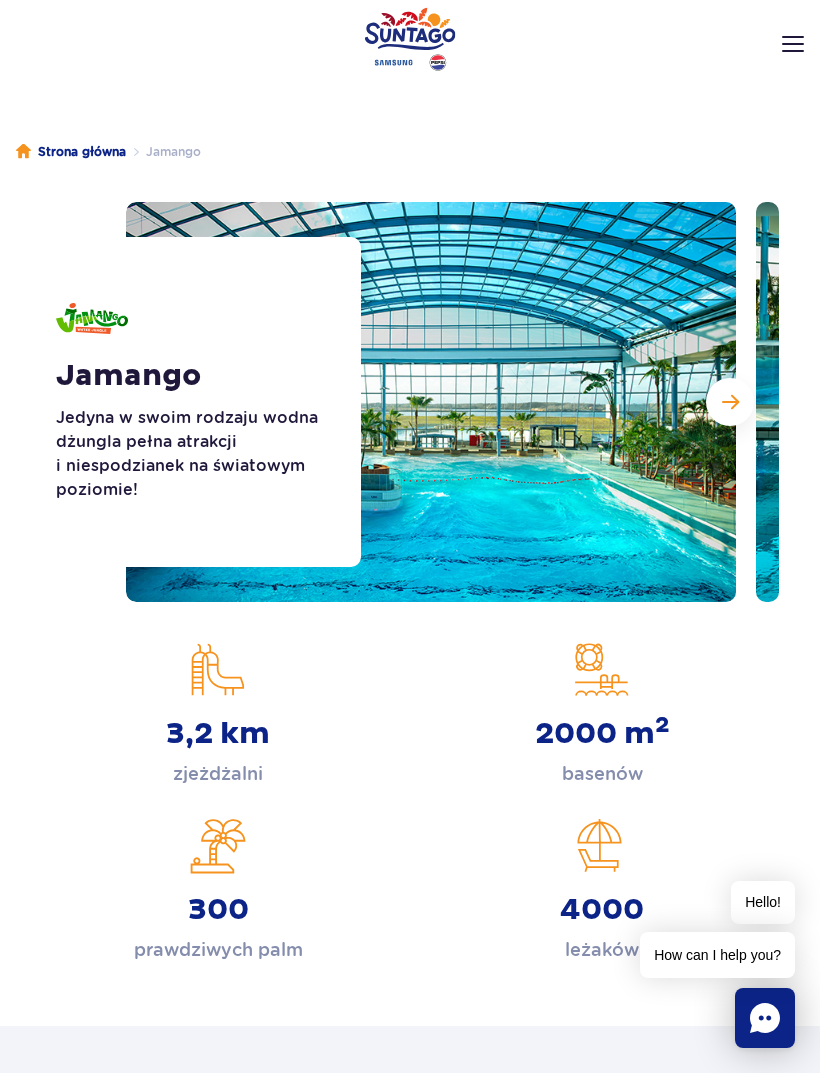click at bounding box center [452, 402] 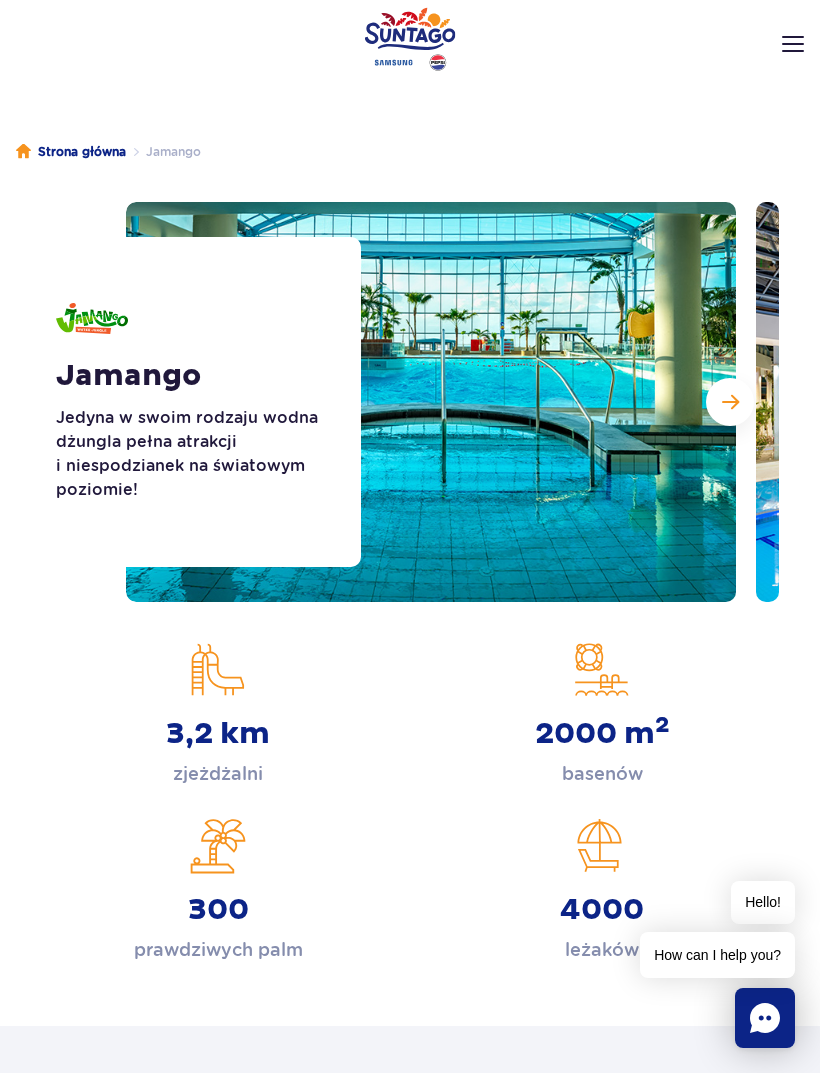 click at bounding box center (431, 402) 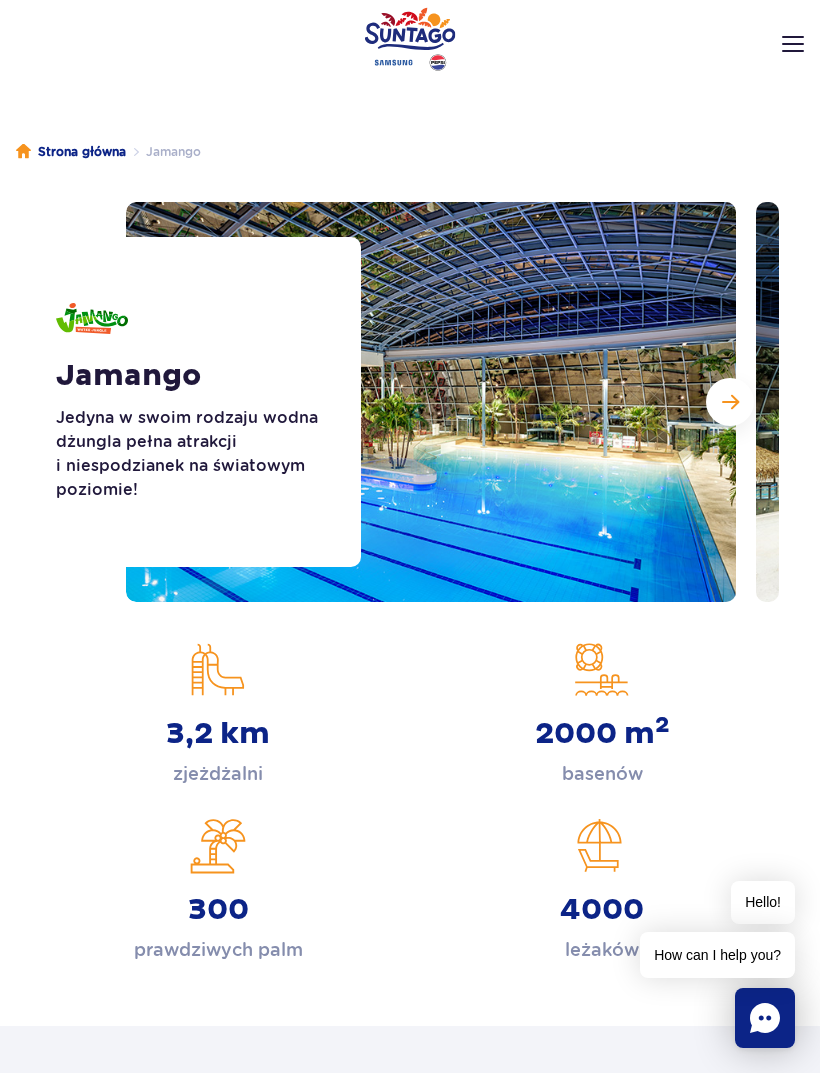 click at bounding box center (730, 402) 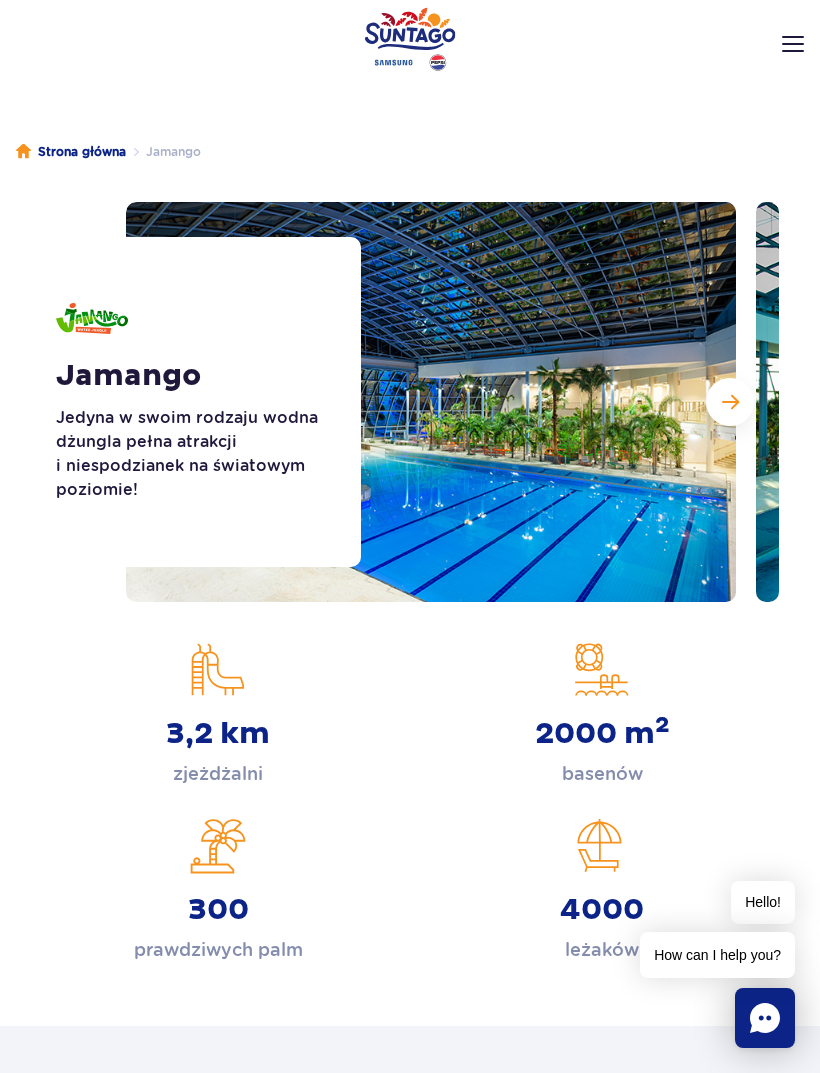 click at bounding box center (730, 402) 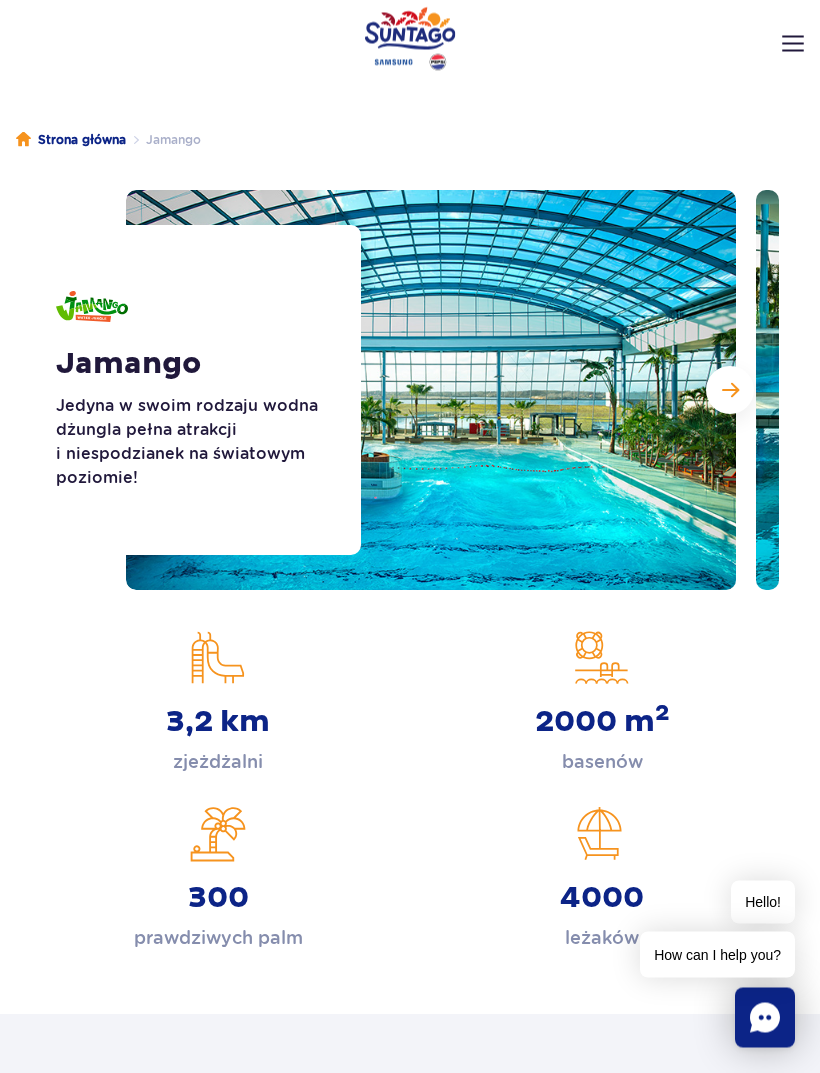 scroll, scrollTop: 23, scrollLeft: 0, axis: vertical 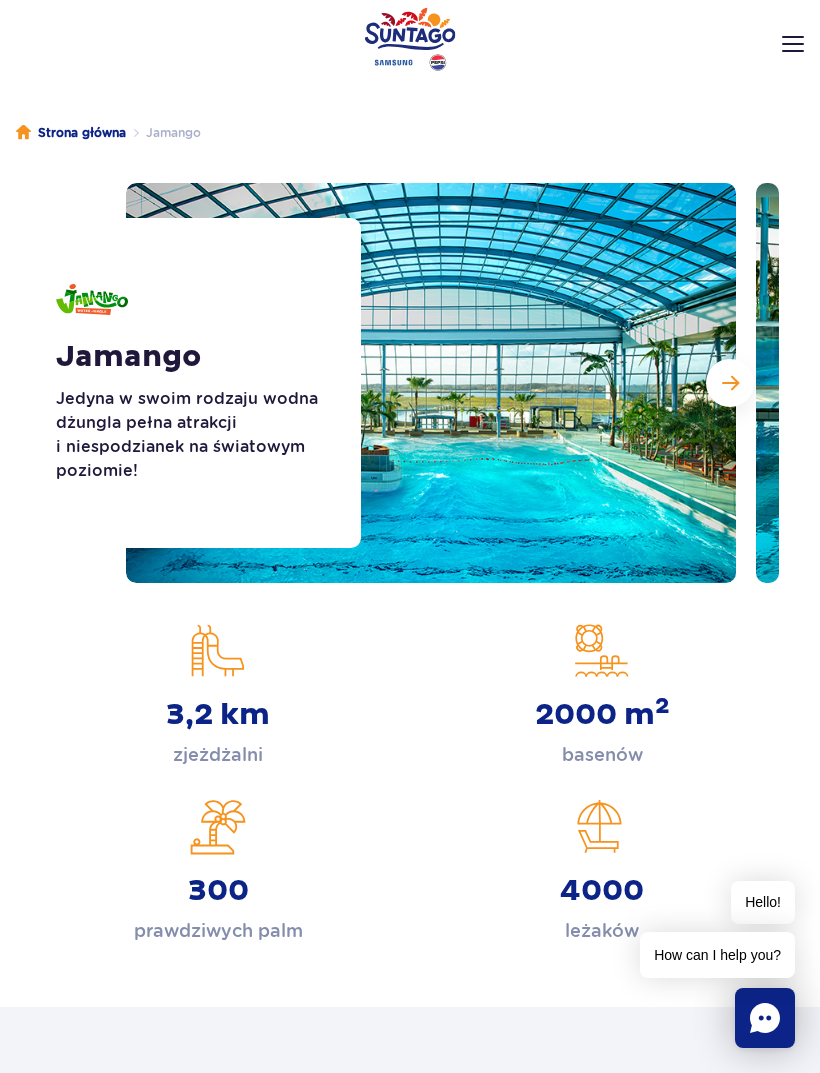 click at bounding box center [730, 383] 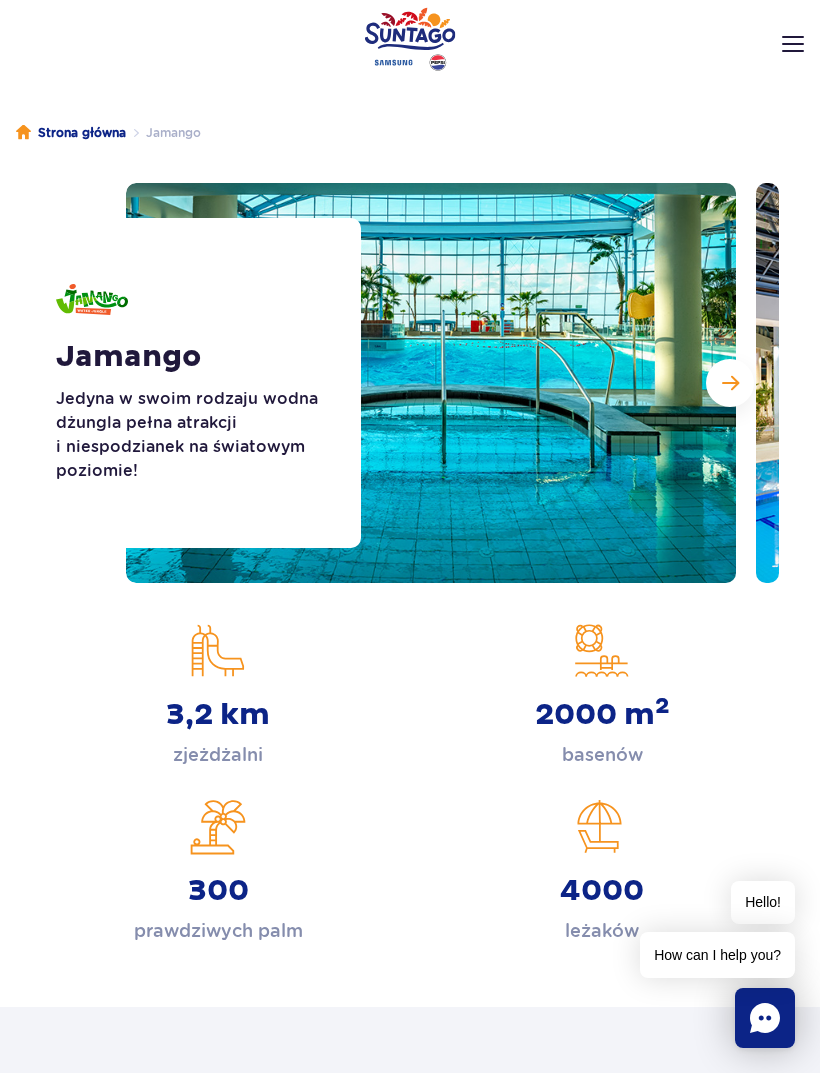 click at bounding box center (730, 383) 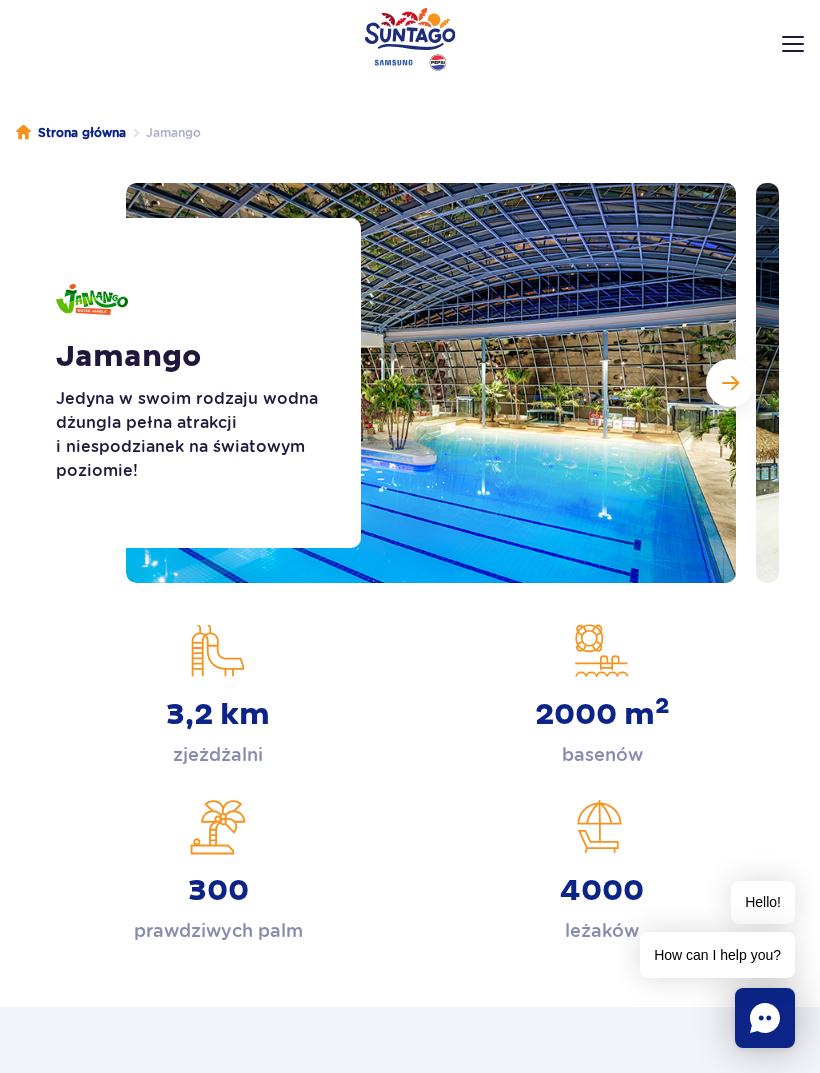 click at bounding box center [730, 383] 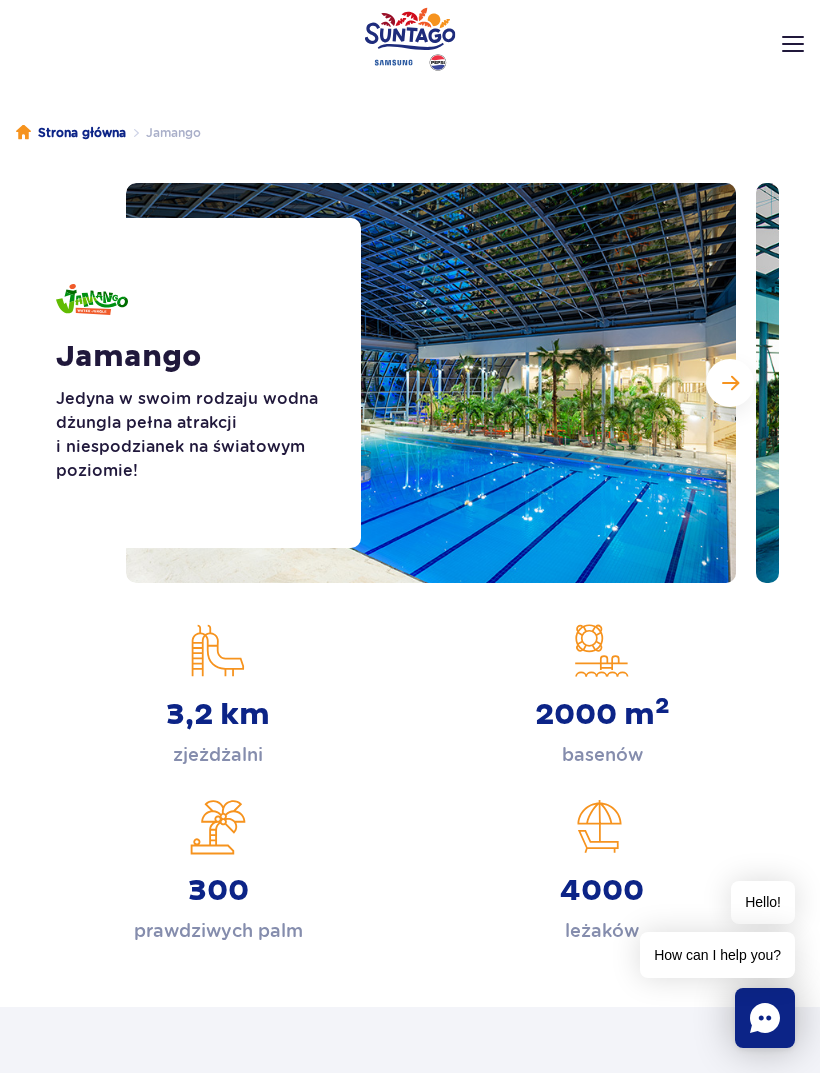 click at bounding box center [730, 383] 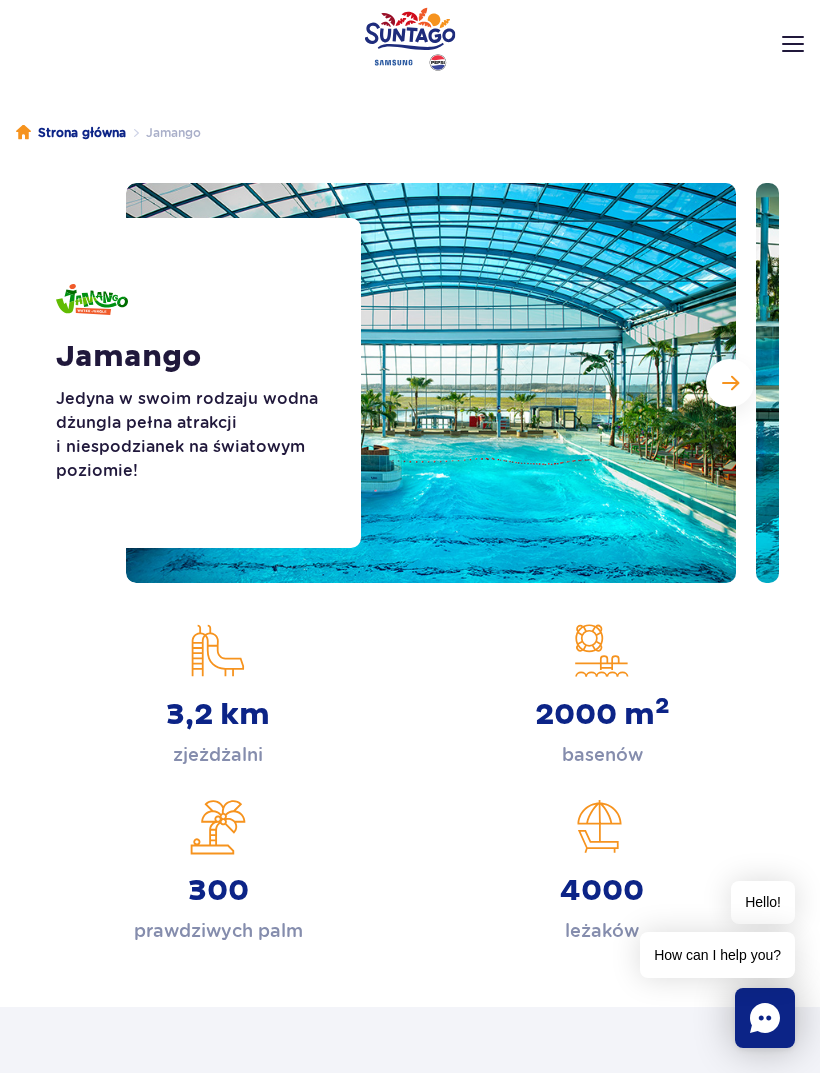 click at bounding box center [730, 383] 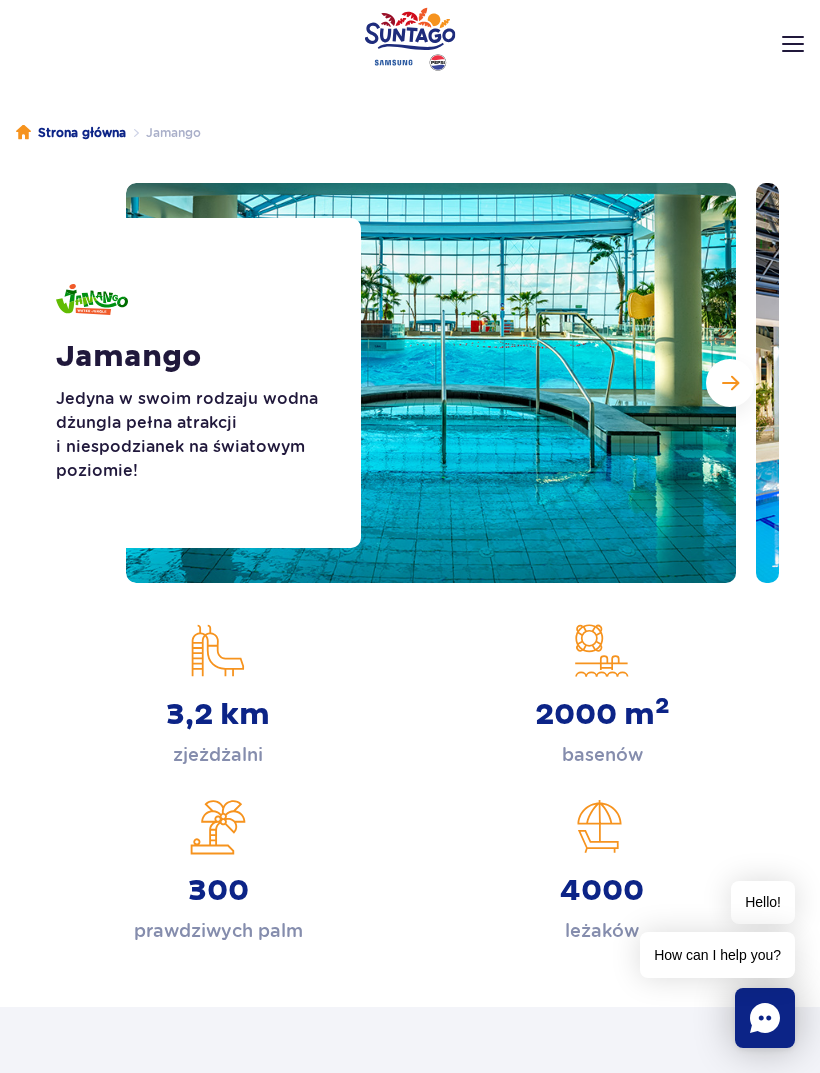 click at bounding box center (730, 383) 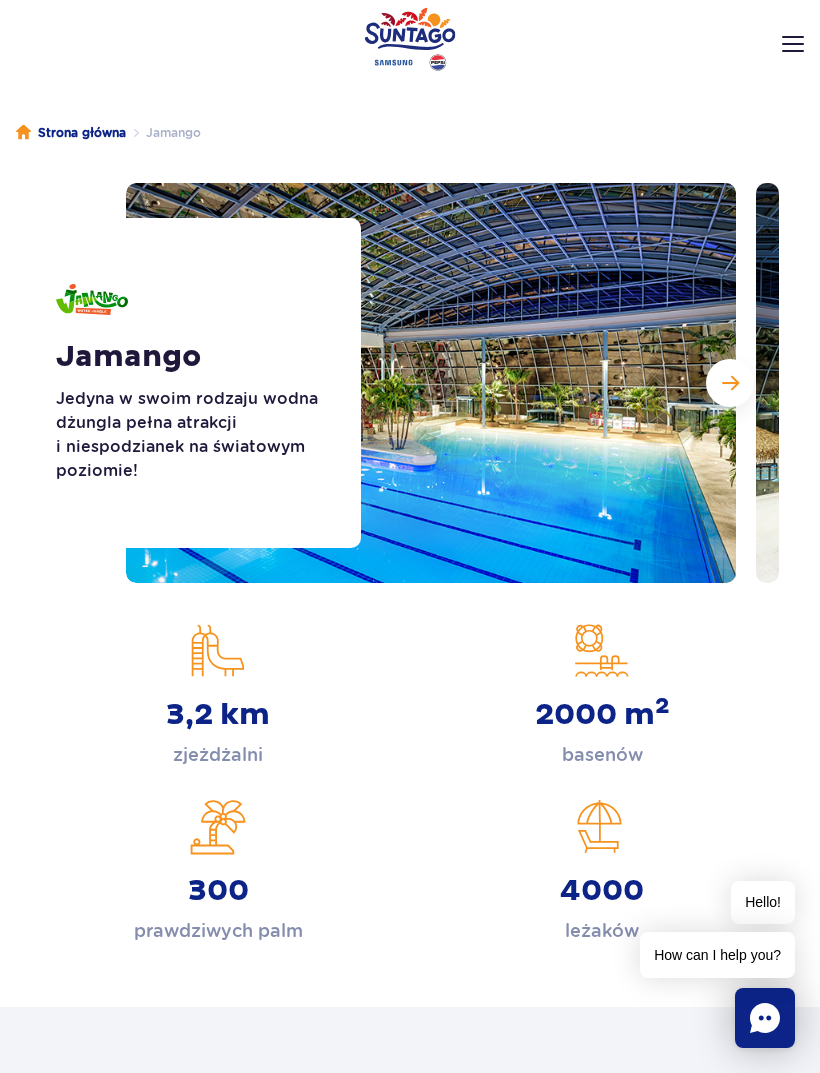 click at bounding box center [730, 383] 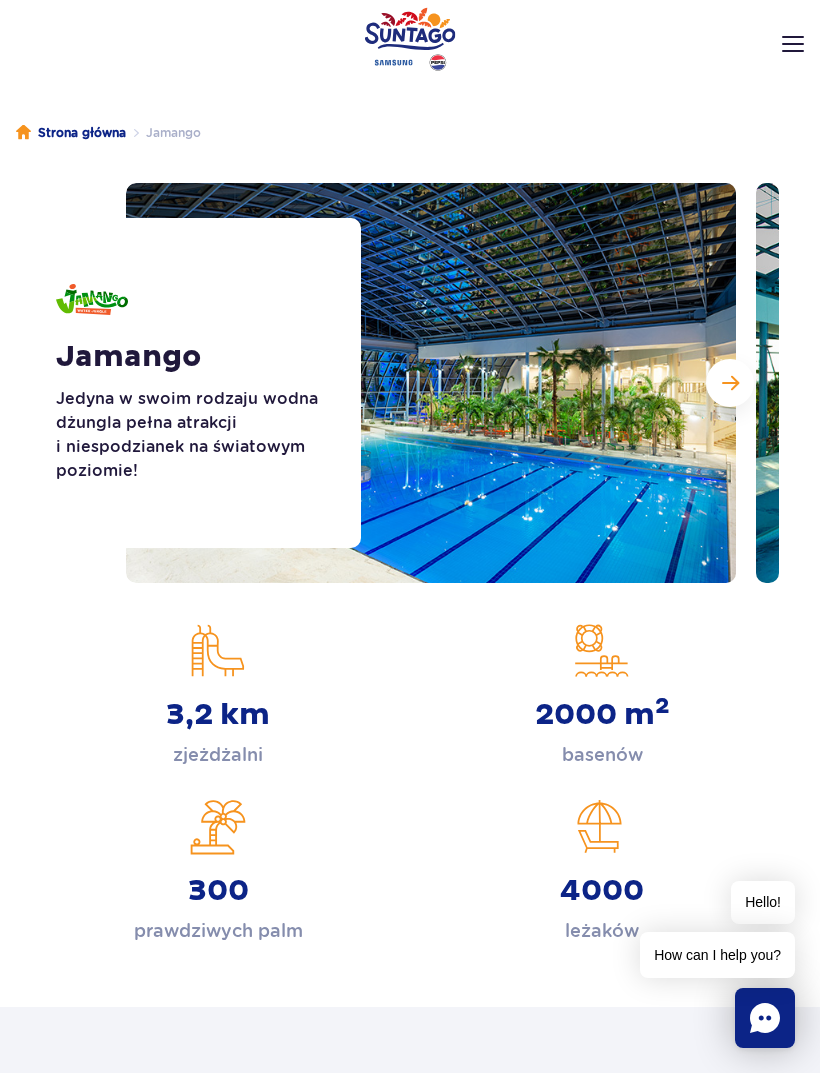 click at bounding box center [431, 383] 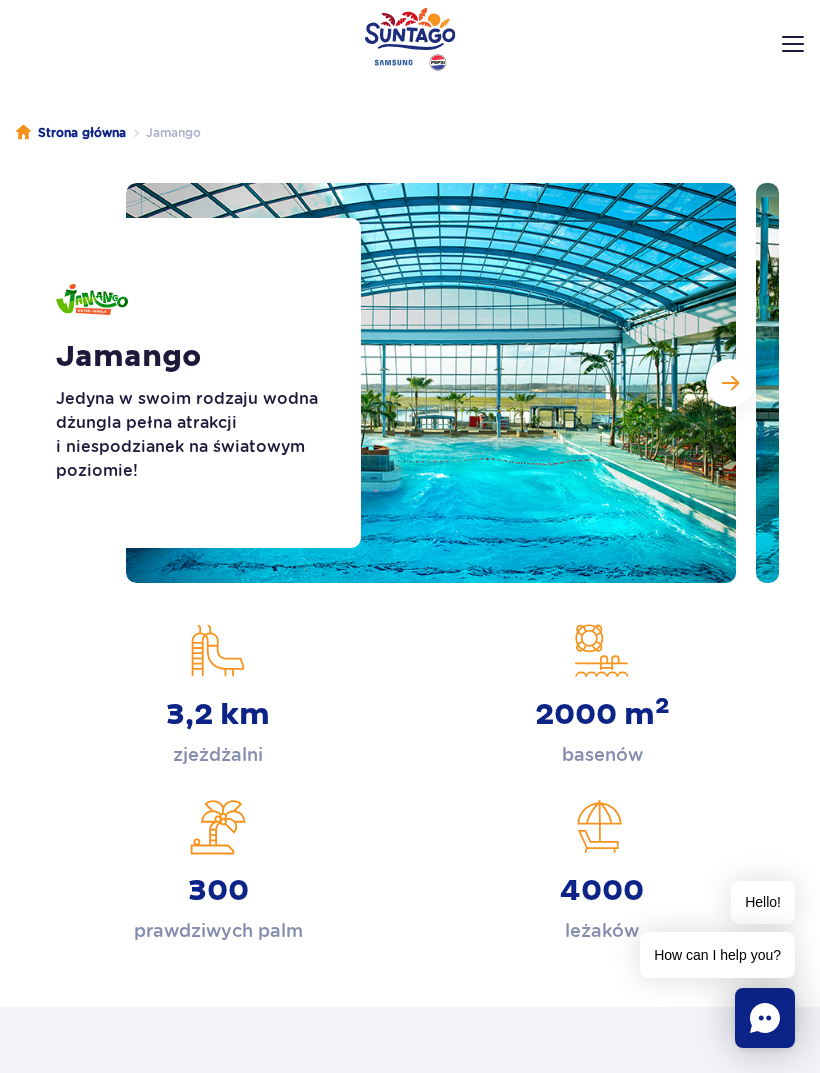 click at bounding box center [730, 383] 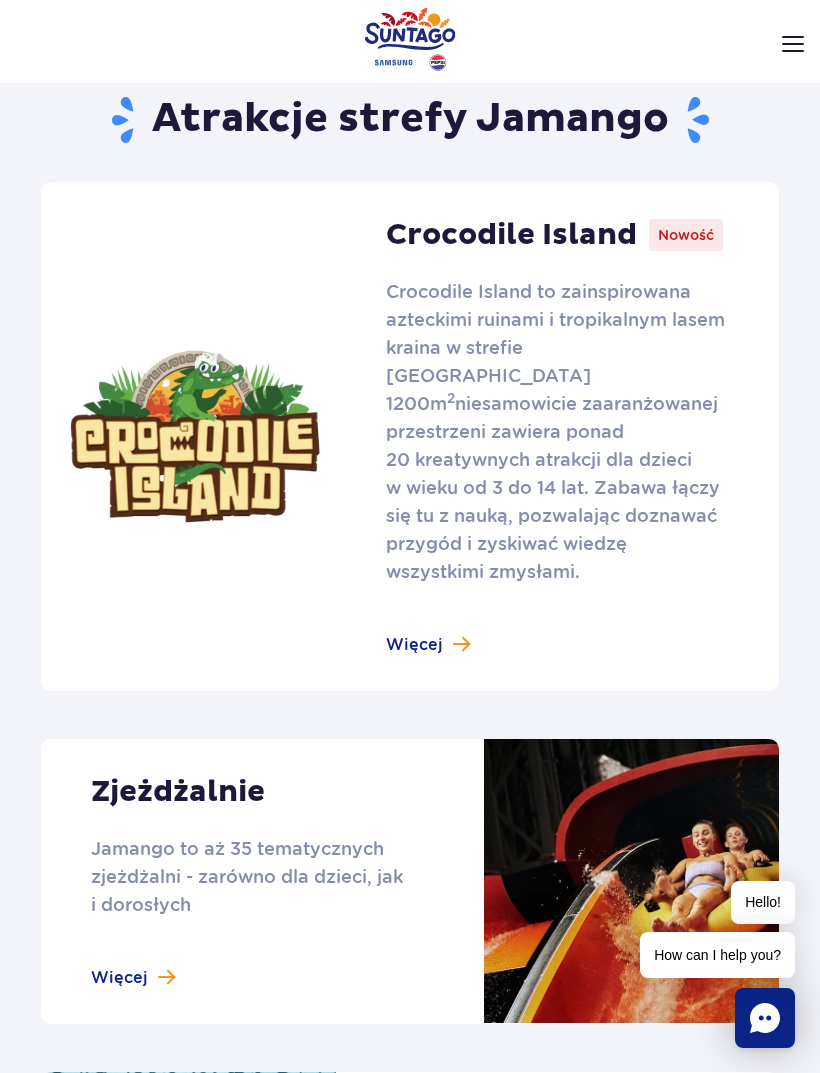 scroll, scrollTop: 1037, scrollLeft: 0, axis: vertical 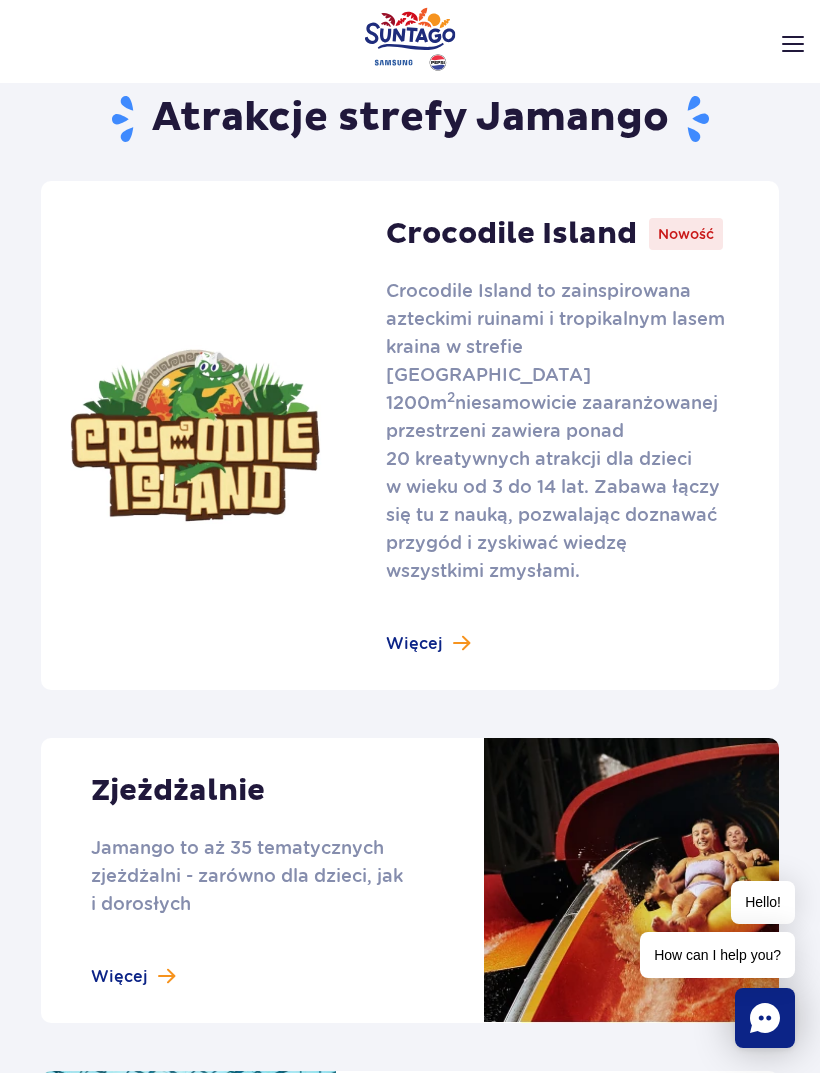 click at bounding box center (410, 435) 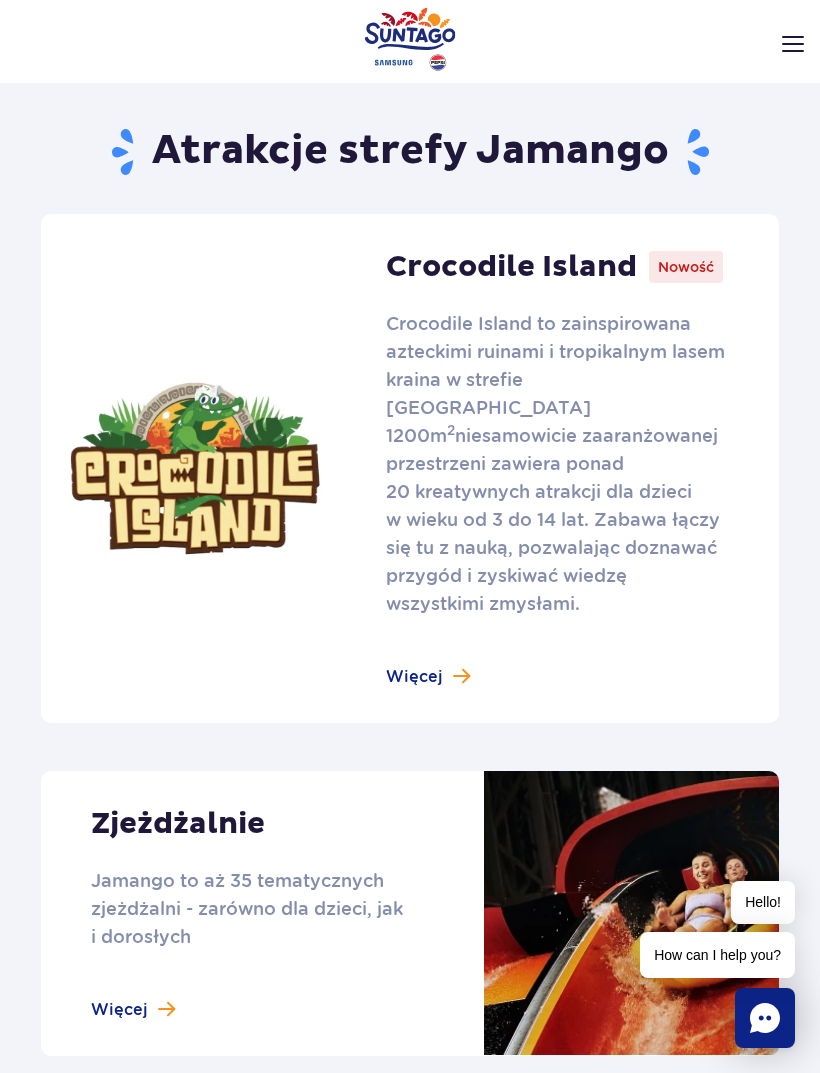 scroll, scrollTop: 977, scrollLeft: 0, axis: vertical 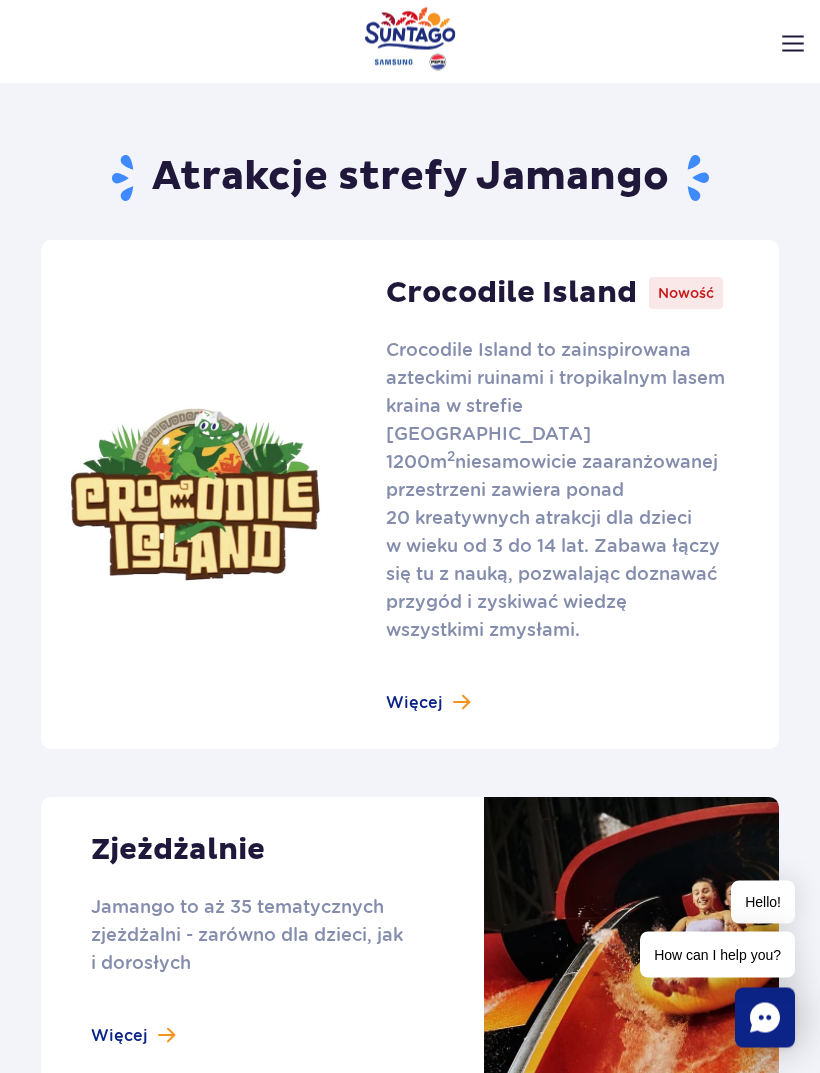 click at bounding box center [410, 940] 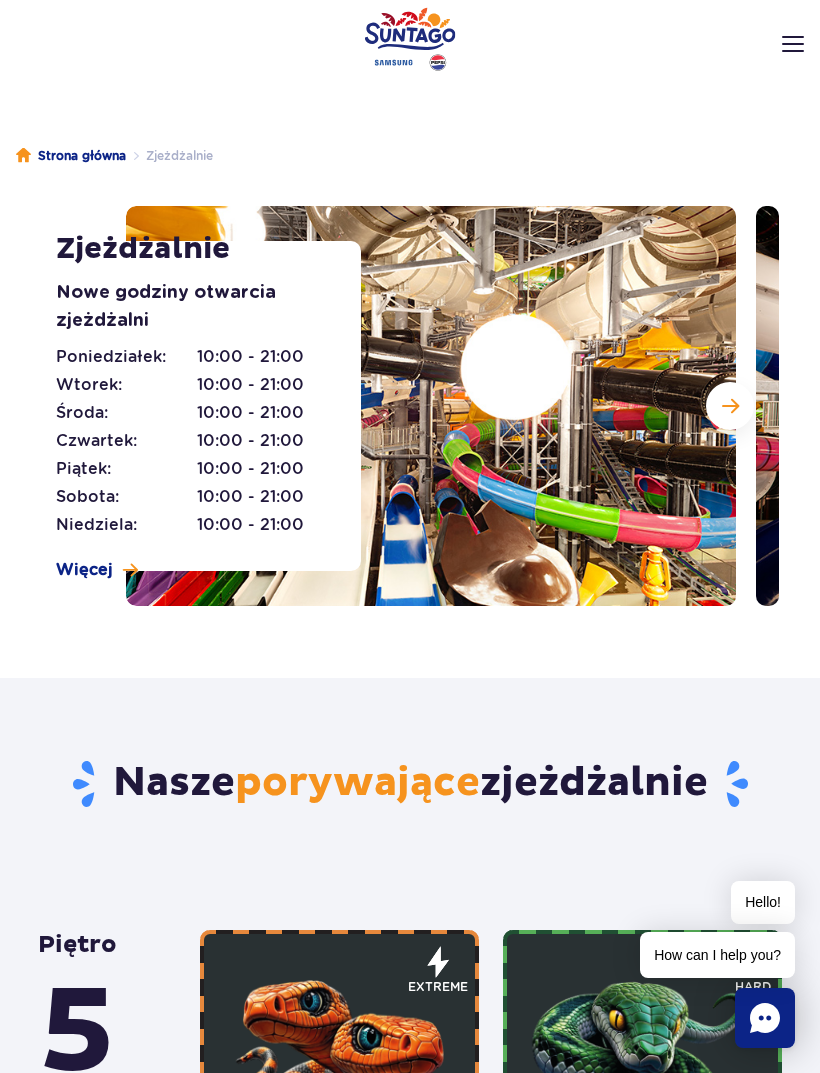 scroll, scrollTop: 758, scrollLeft: 0, axis: vertical 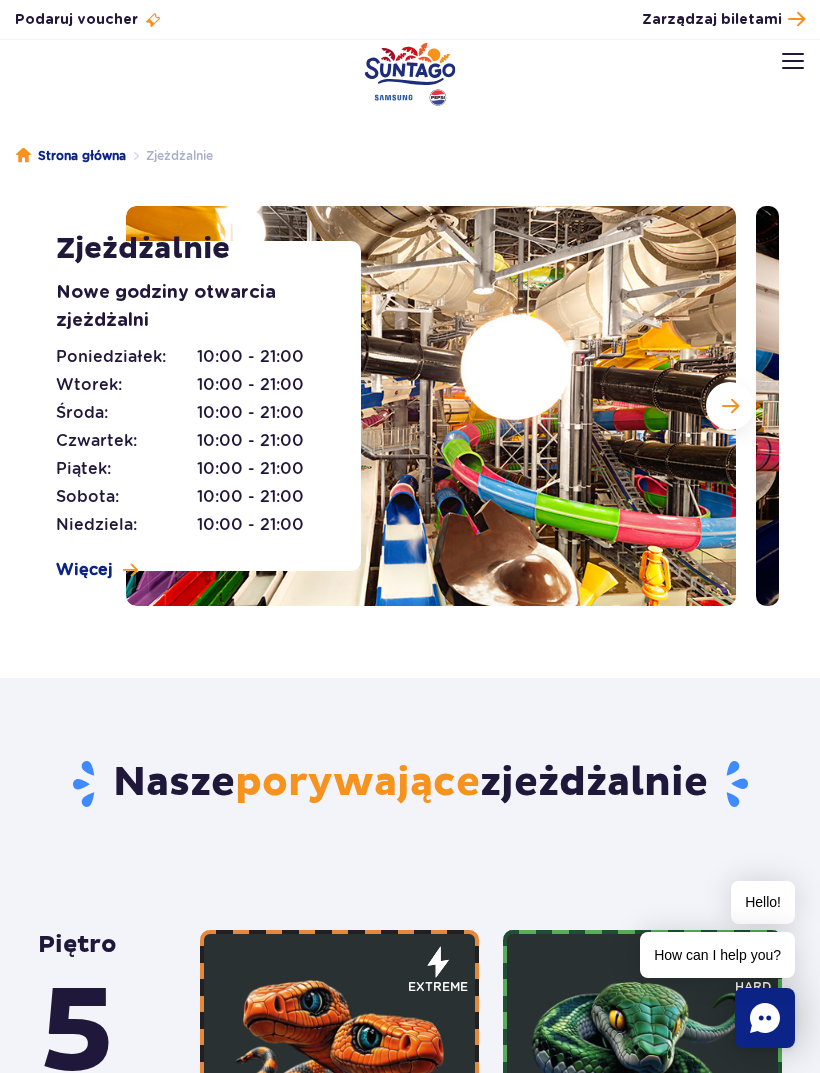 click at bounding box center (730, 406) 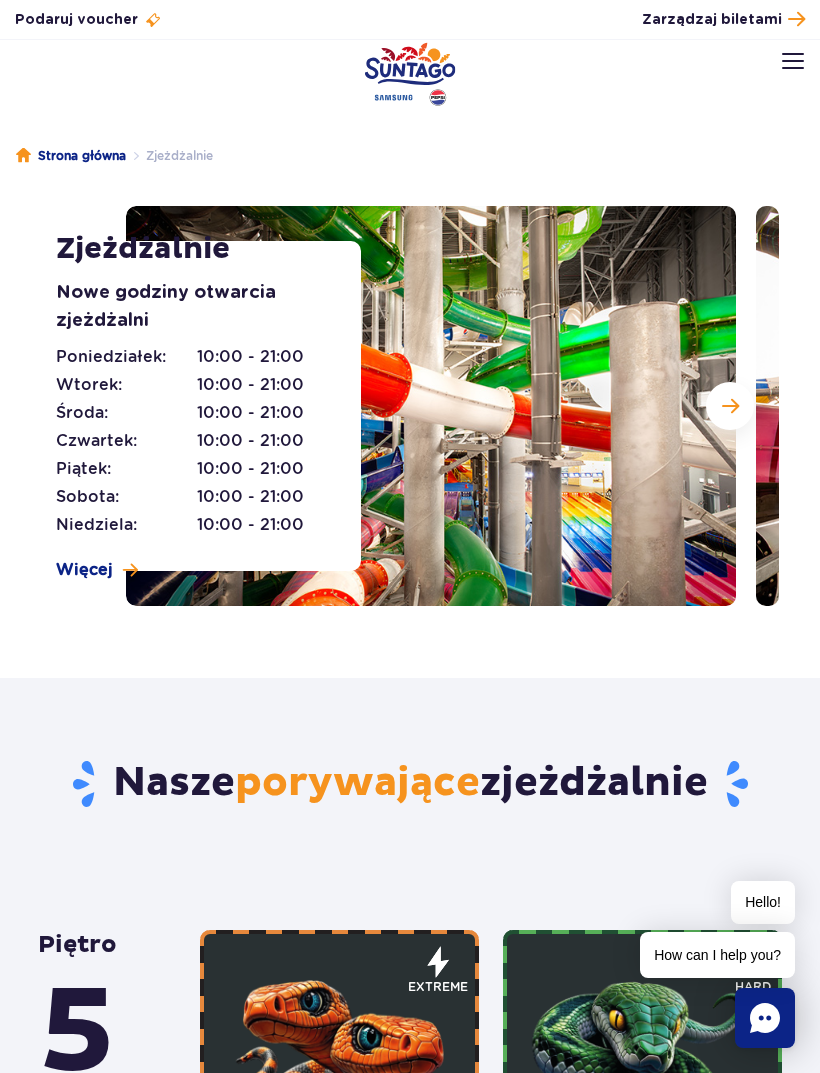 click at bounding box center (730, 406) 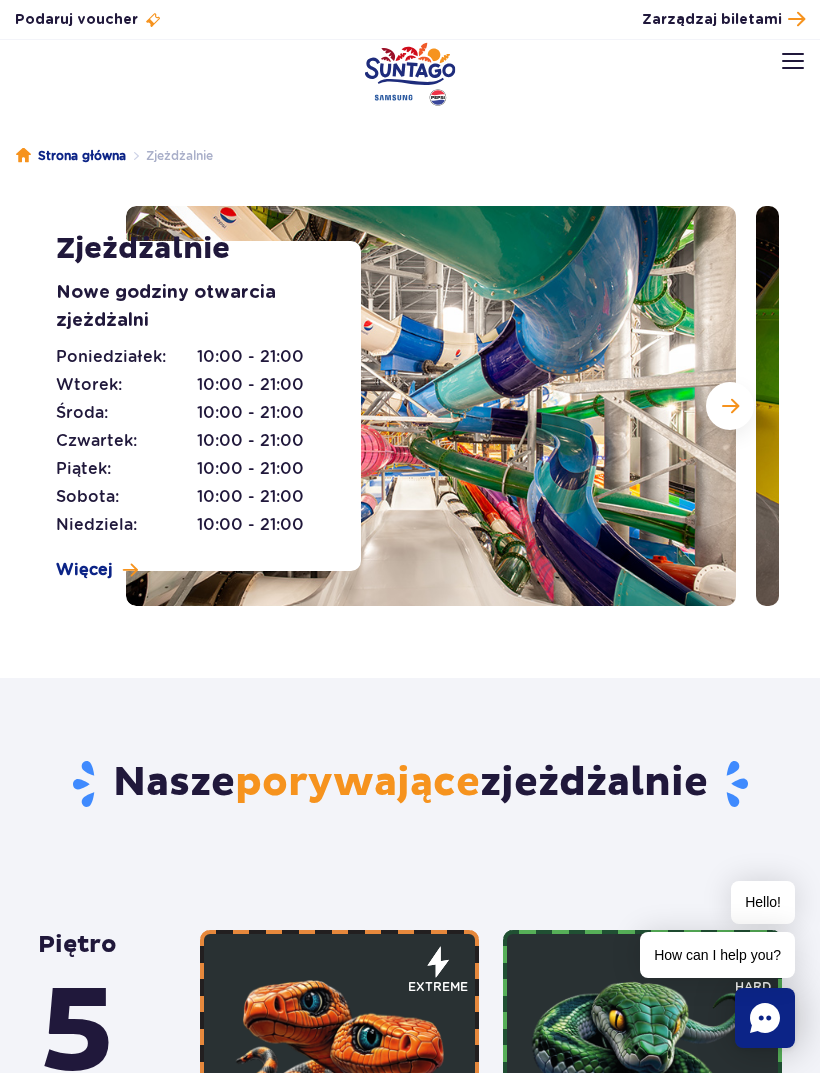 click at bounding box center (730, 406) 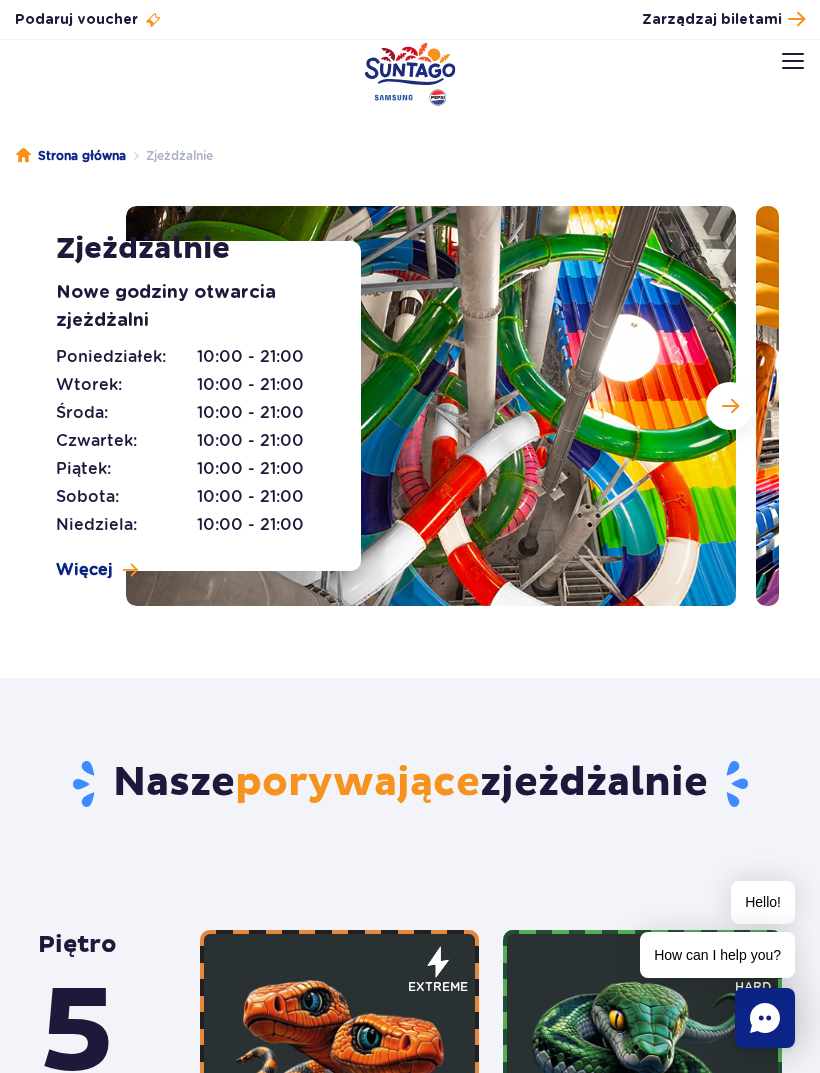 click at bounding box center [730, 406] 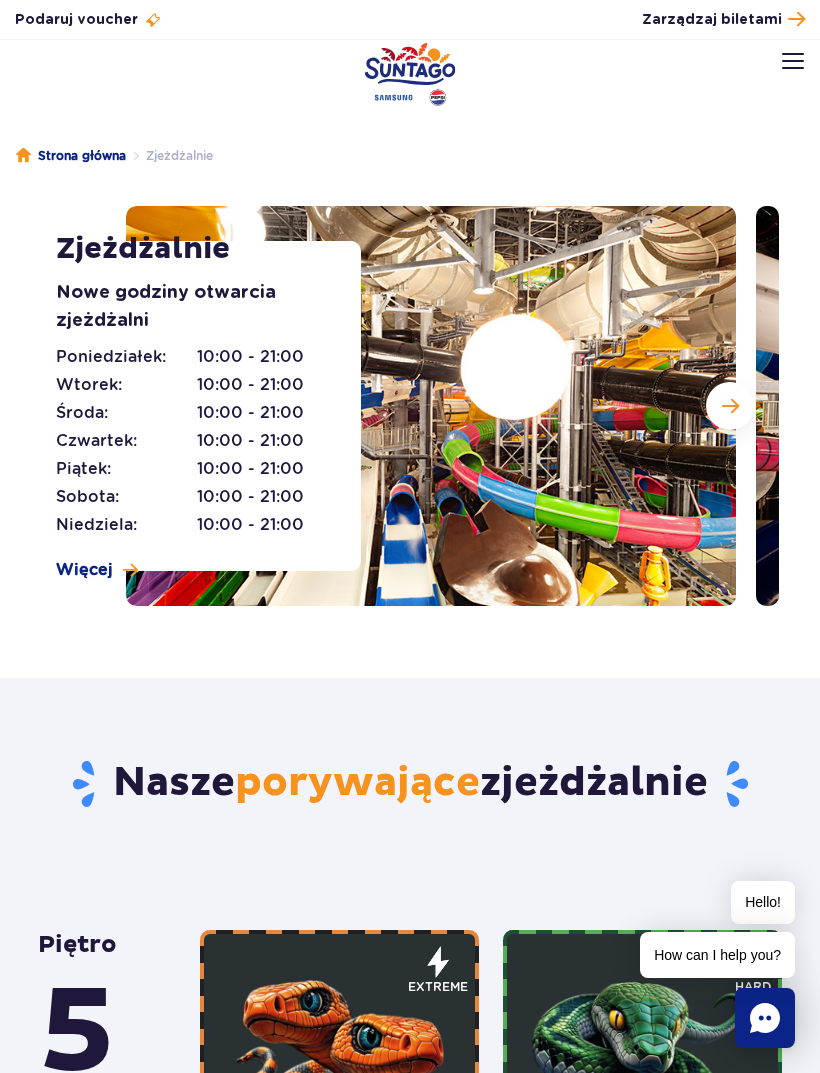 click at bounding box center (730, 406) 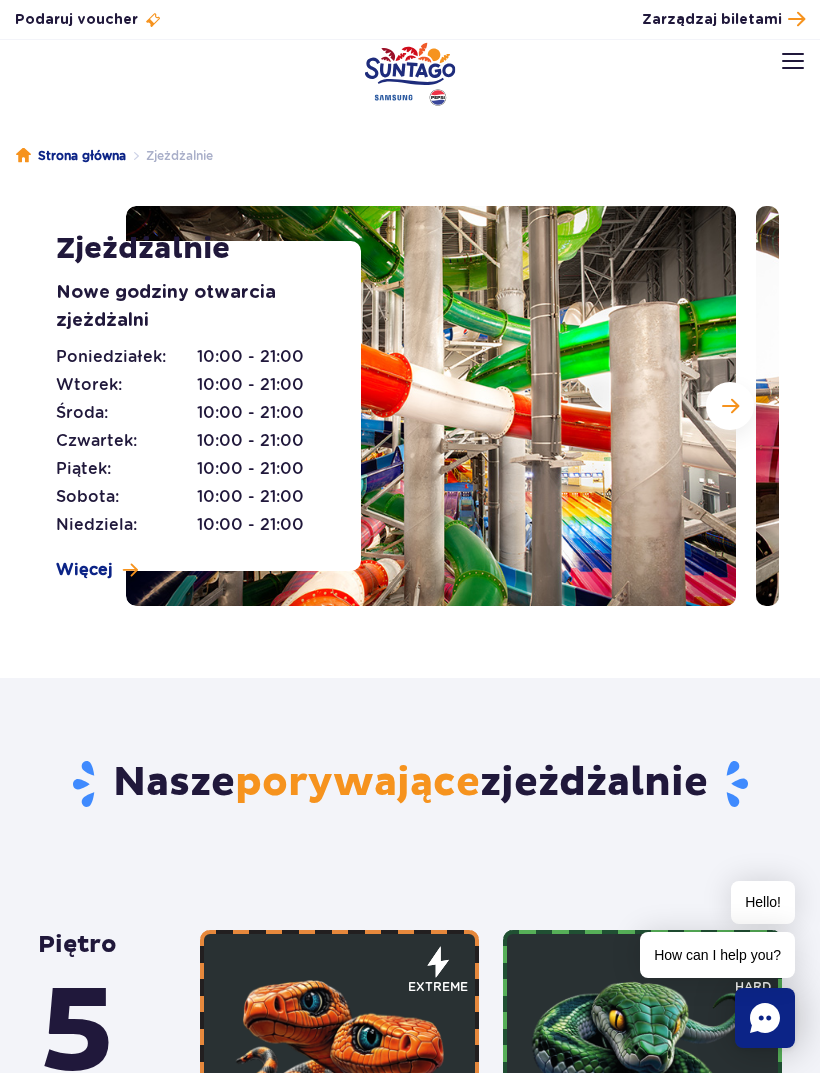 click at bounding box center [730, 406] 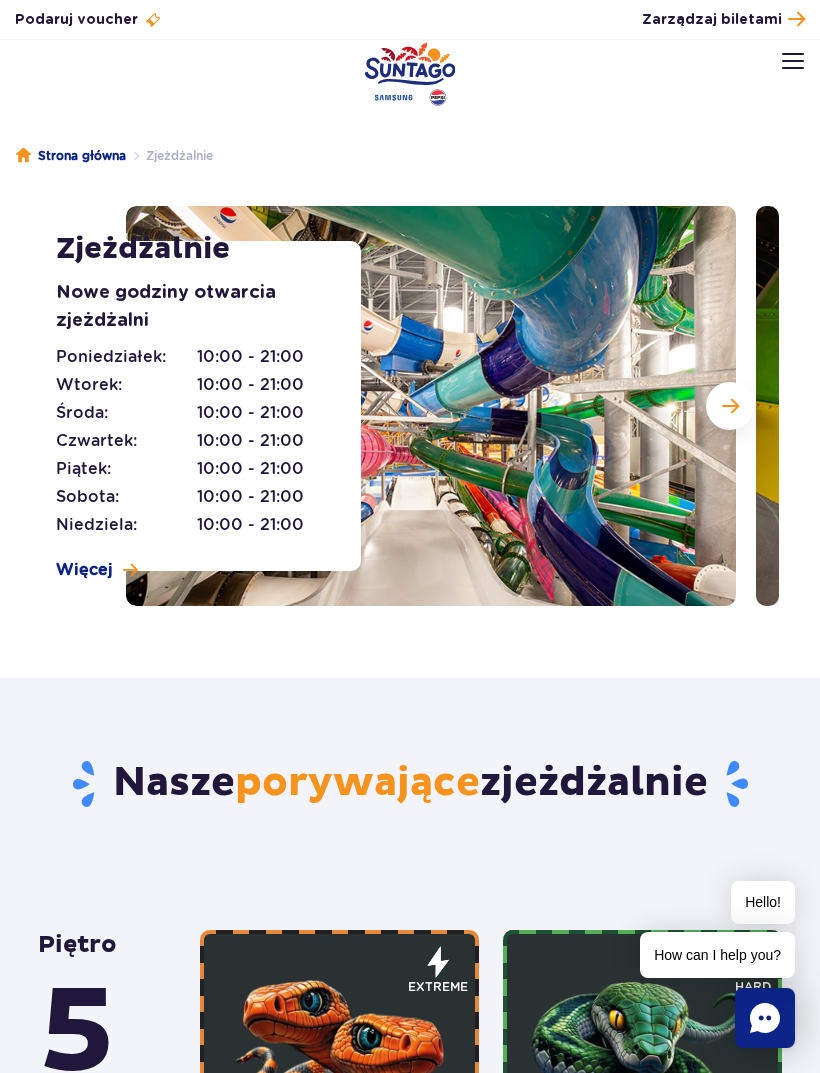 click at bounding box center (1061, 406) 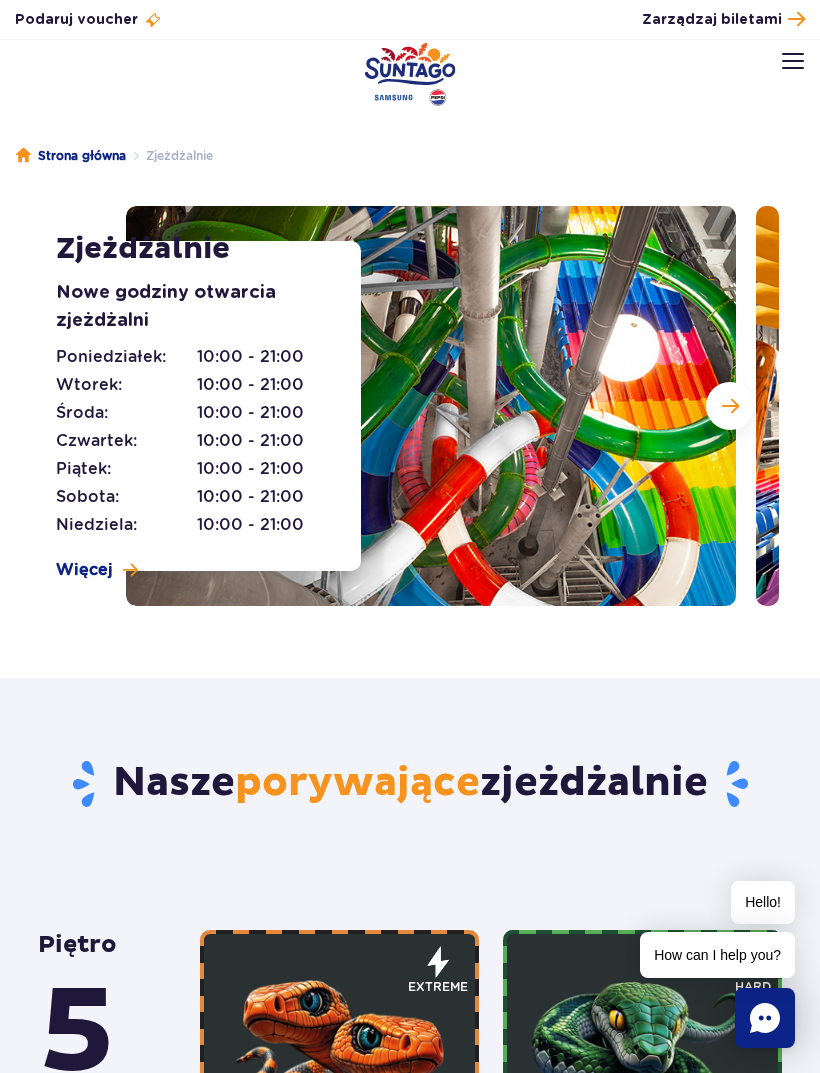 click at bounding box center [730, 406] 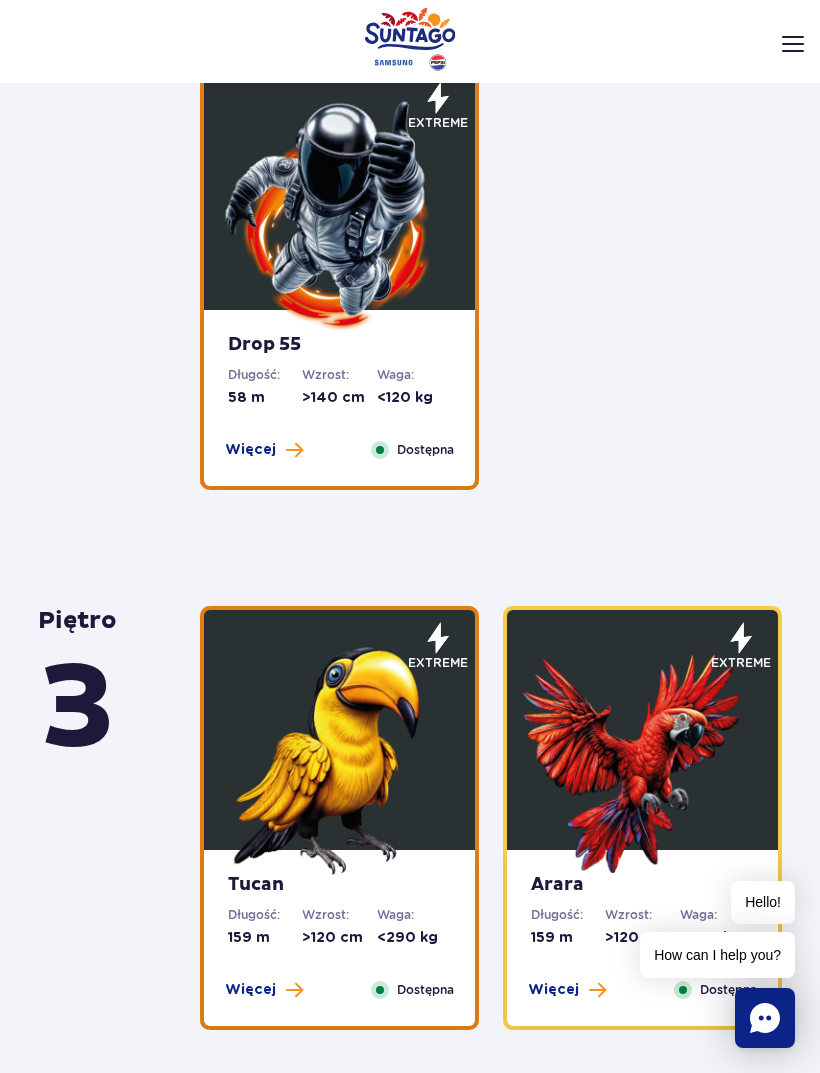 scroll, scrollTop: 3182, scrollLeft: 0, axis: vertical 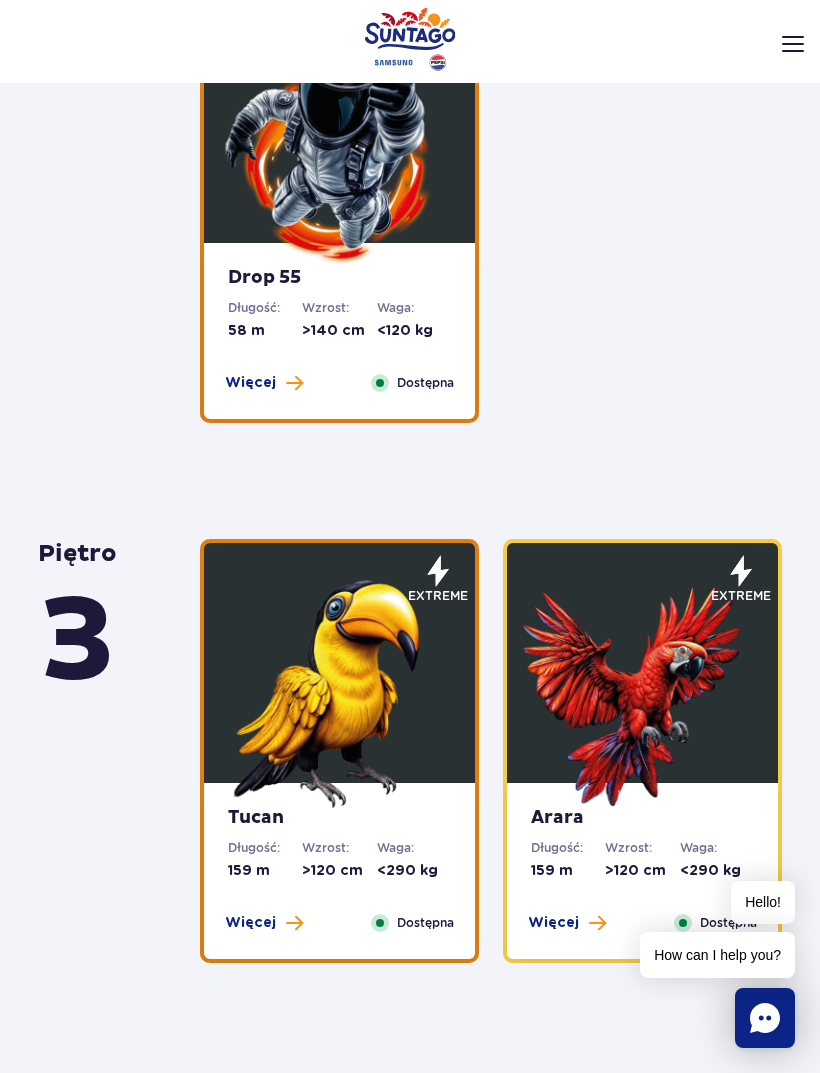 click on "Drop 55
Długość:
58 m
Wzrost:
>140 cm
Waga:
<120 kg
Więcej
Zamknij
Dostępna" at bounding box center [339, 331] 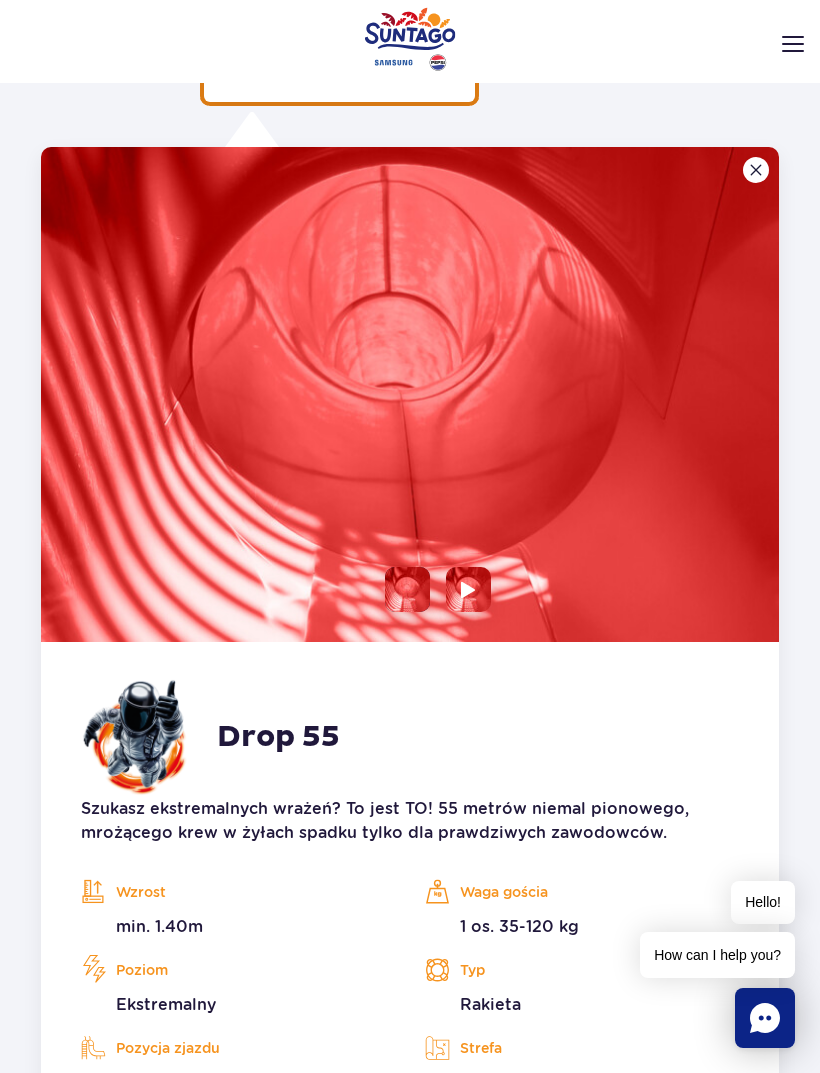 scroll, scrollTop: 3095, scrollLeft: 0, axis: vertical 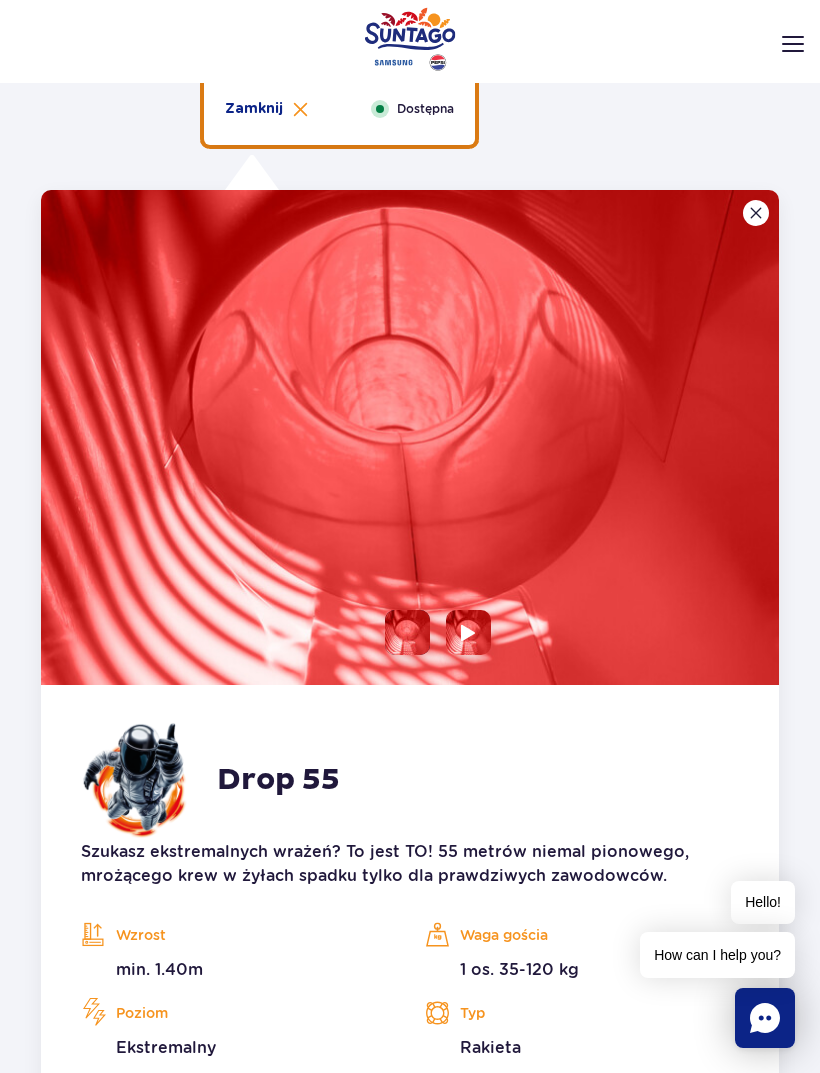 click at bounding box center [468, 633] 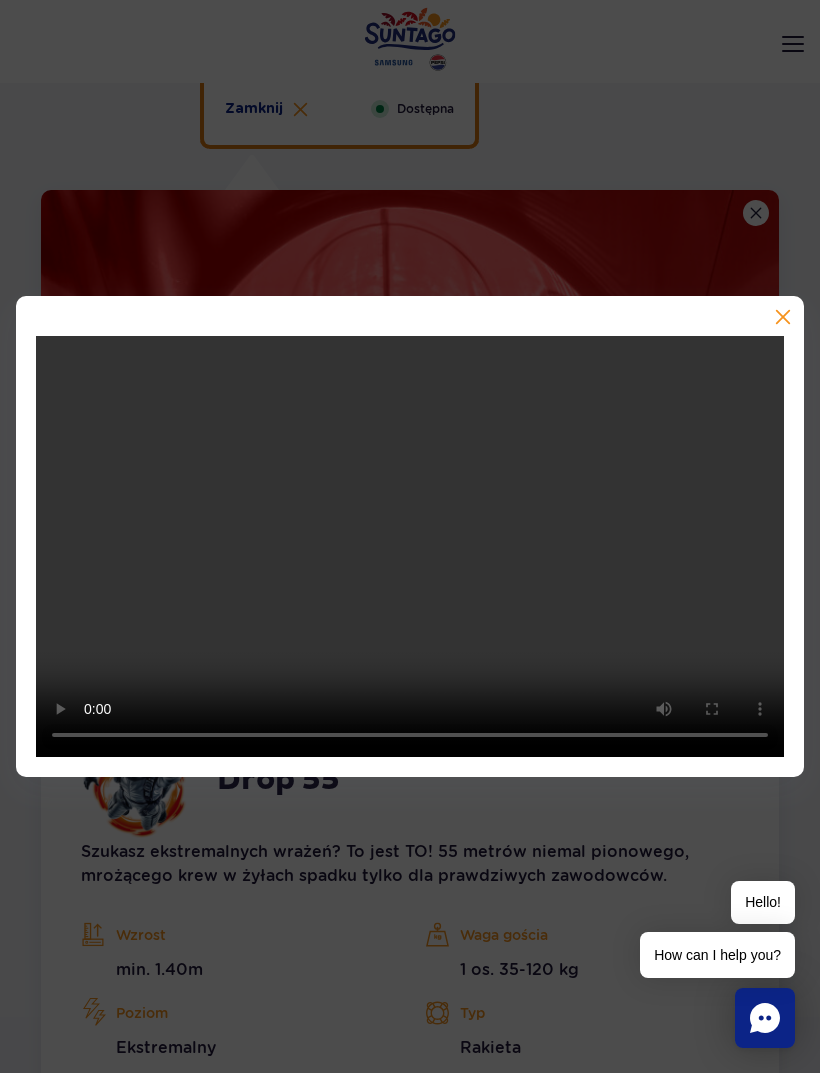 click at bounding box center [410, 536] 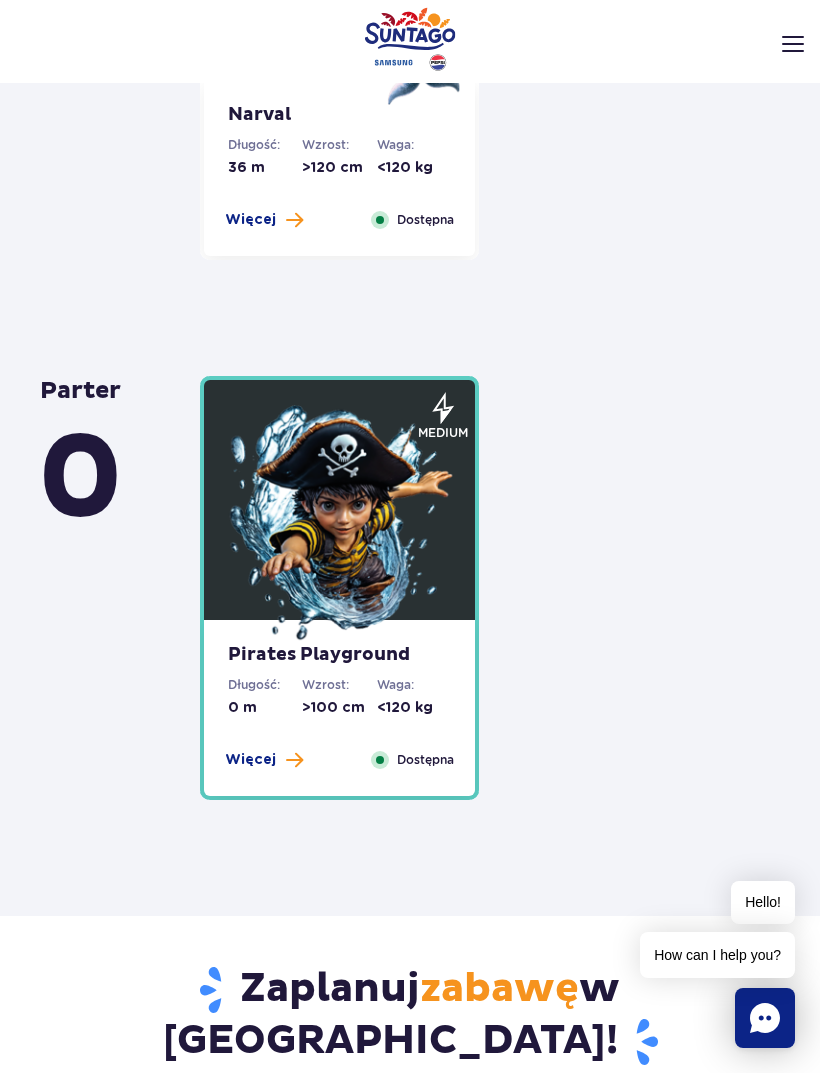 scroll, scrollTop: 6644, scrollLeft: 0, axis: vertical 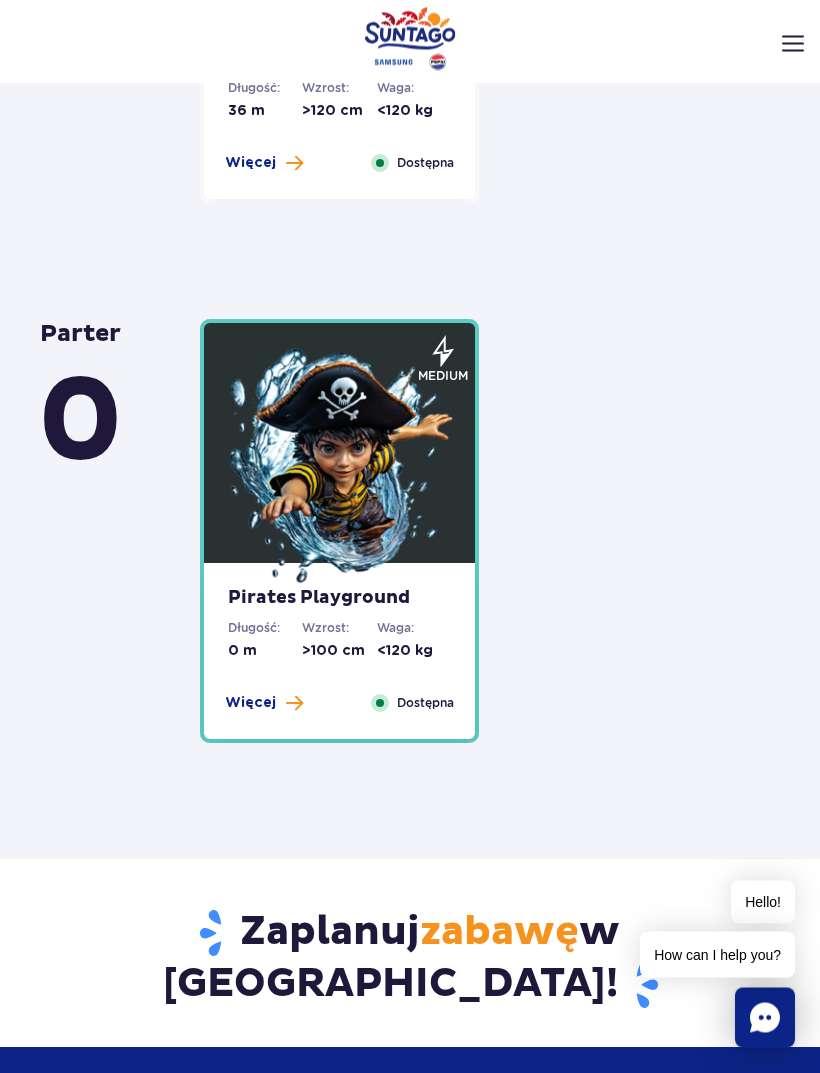 click at bounding box center [340, 469] 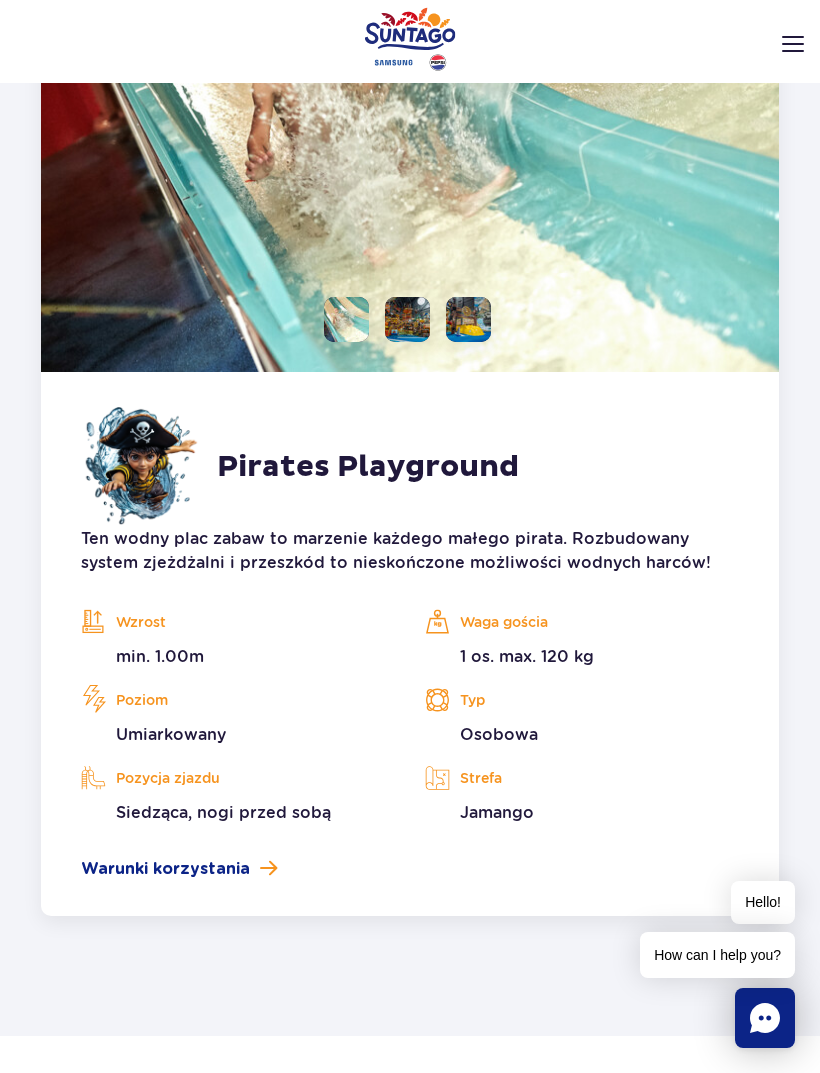scroll, scrollTop: 6225, scrollLeft: 0, axis: vertical 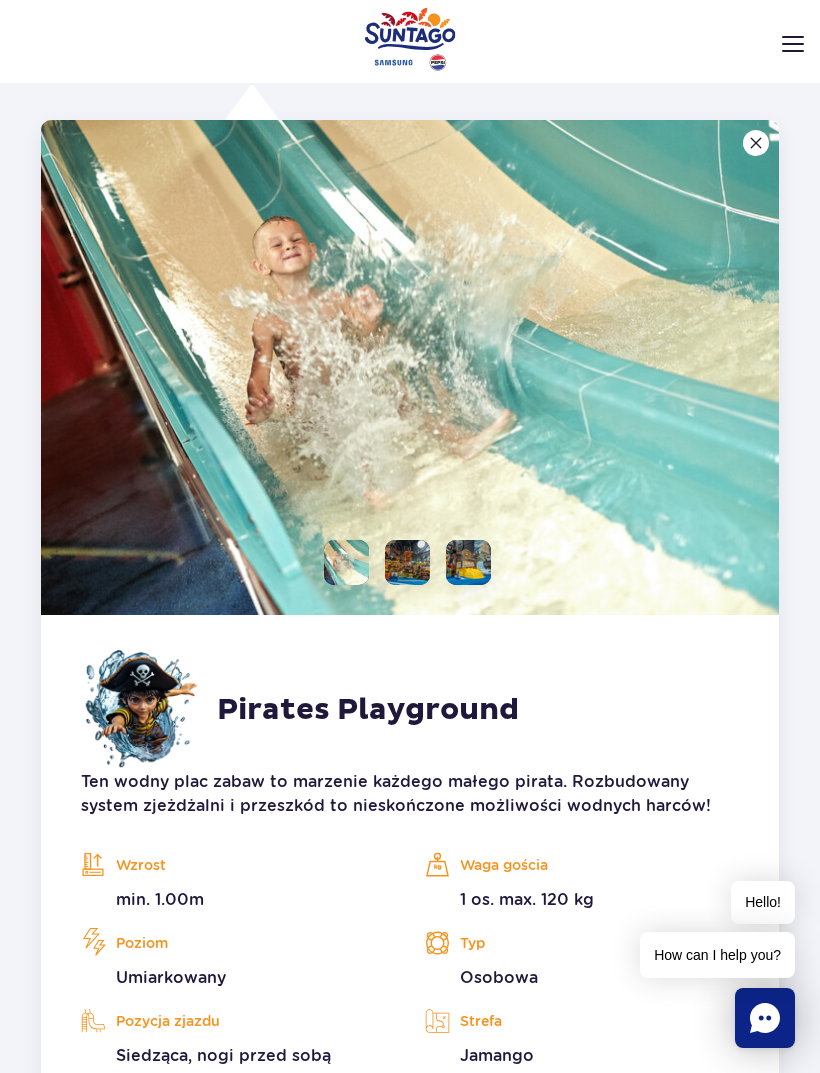 click at bounding box center (756, 143) 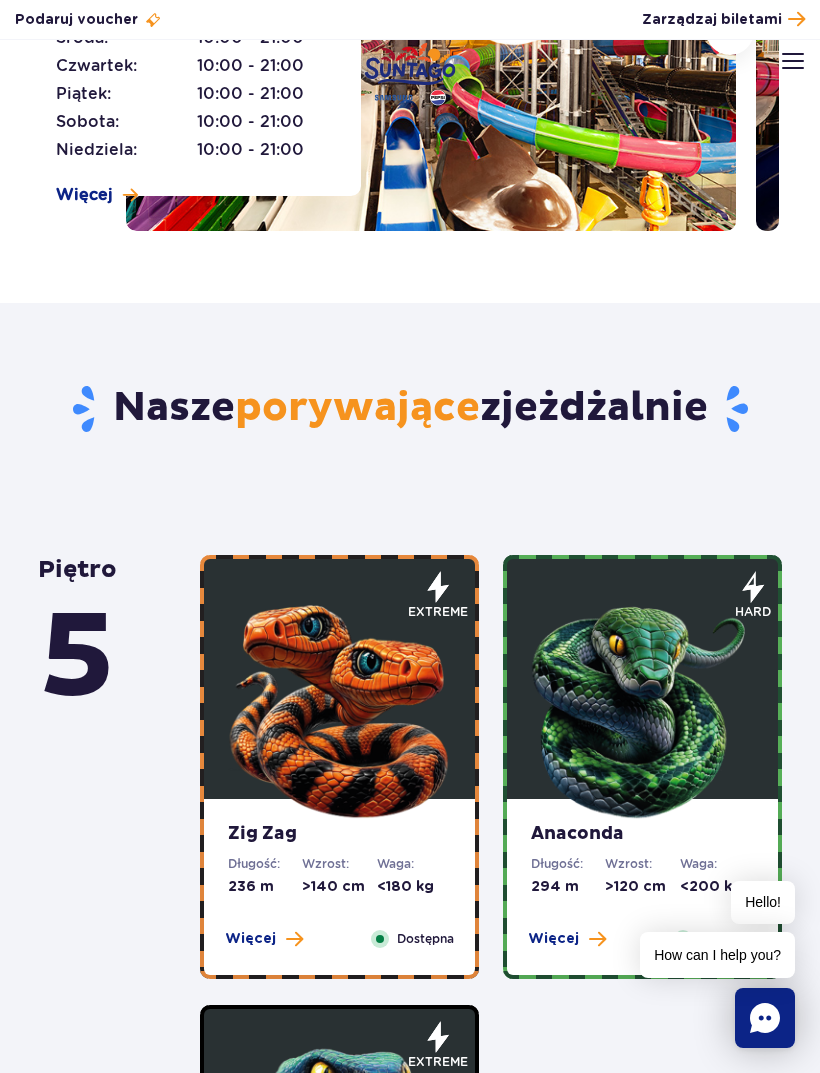 scroll, scrollTop: 0, scrollLeft: 0, axis: both 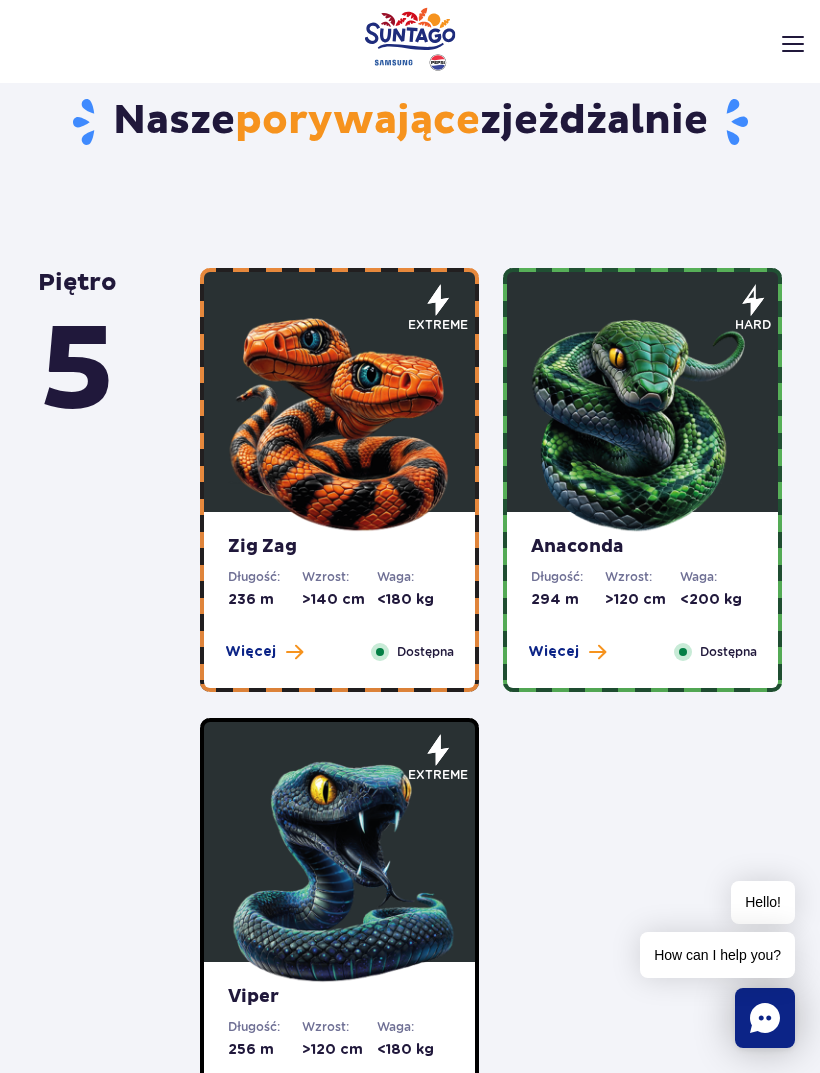 click on "Waga:" at bounding box center (414, 577) 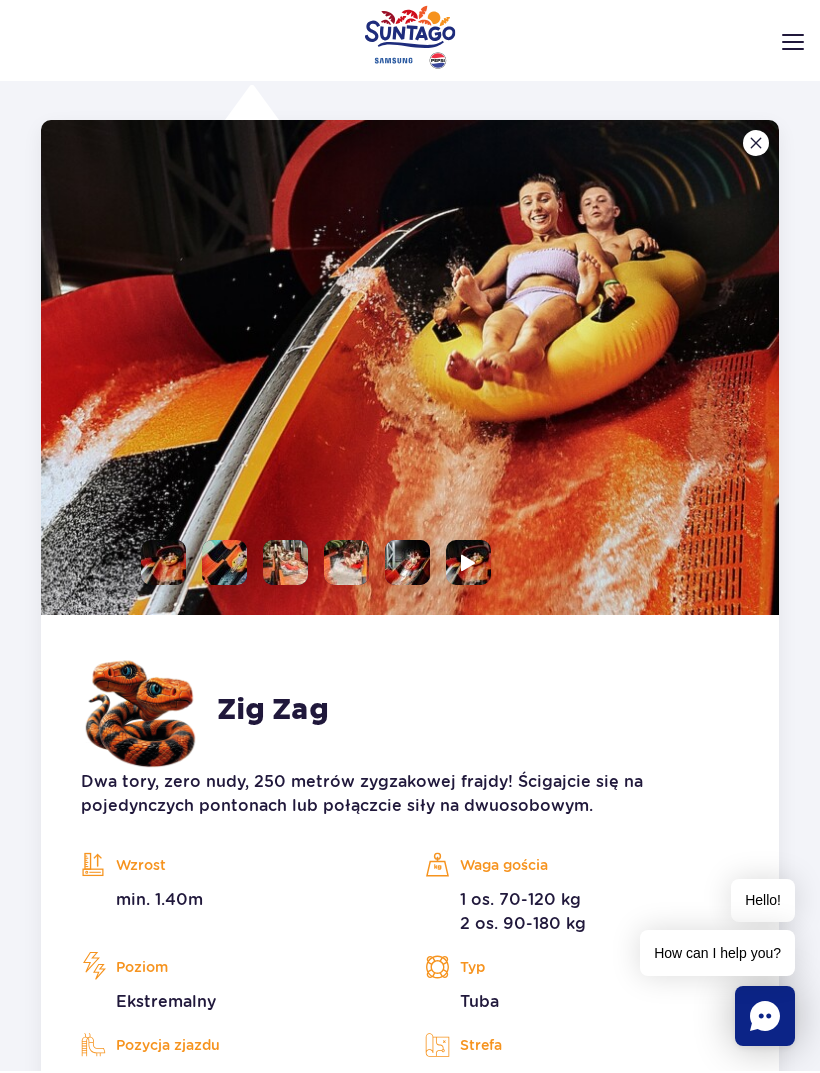 scroll, scrollTop: 1275, scrollLeft: 0, axis: vertical 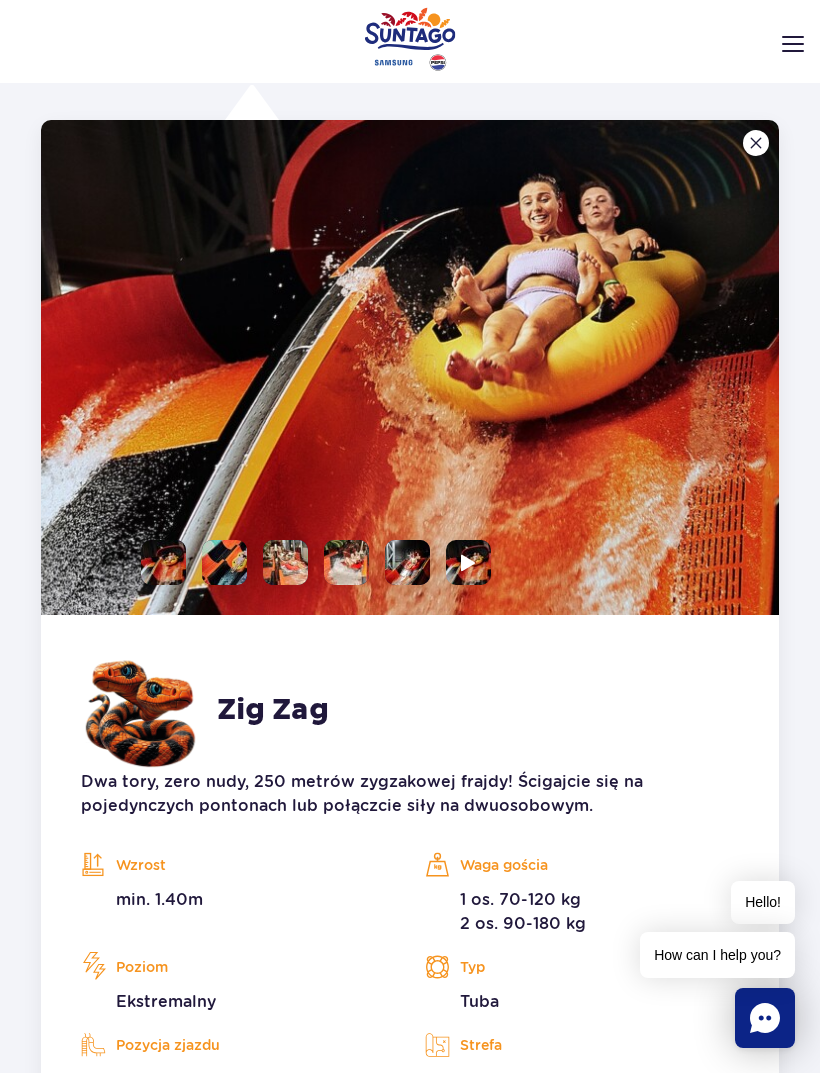 click at bounding box center (346, 562) 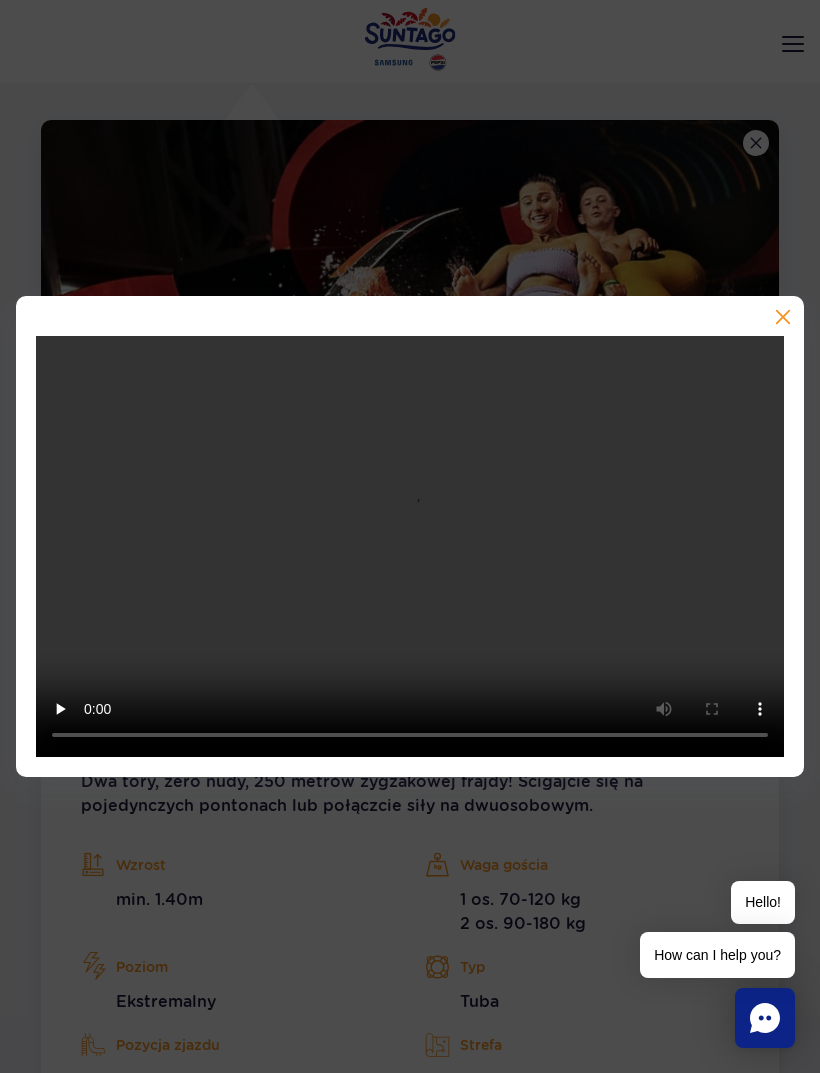 click at bounding box center [781, 319] 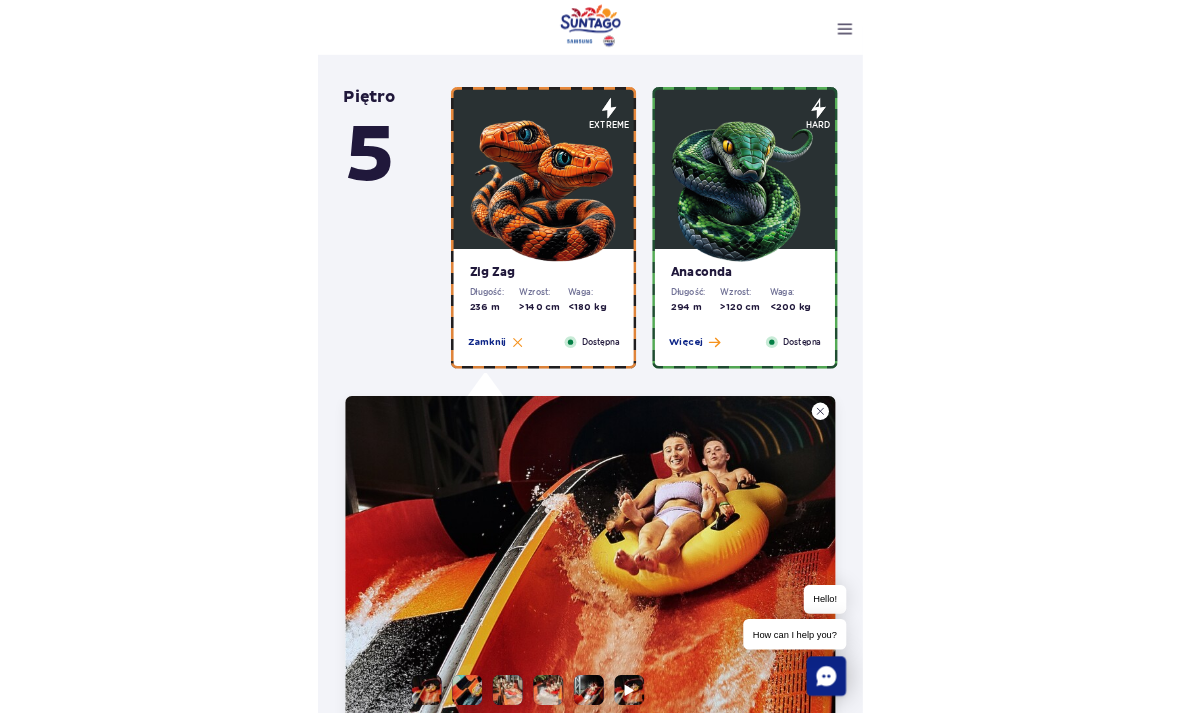 scroll, scrollTop: 0, scrollLeft: 0, axis: both 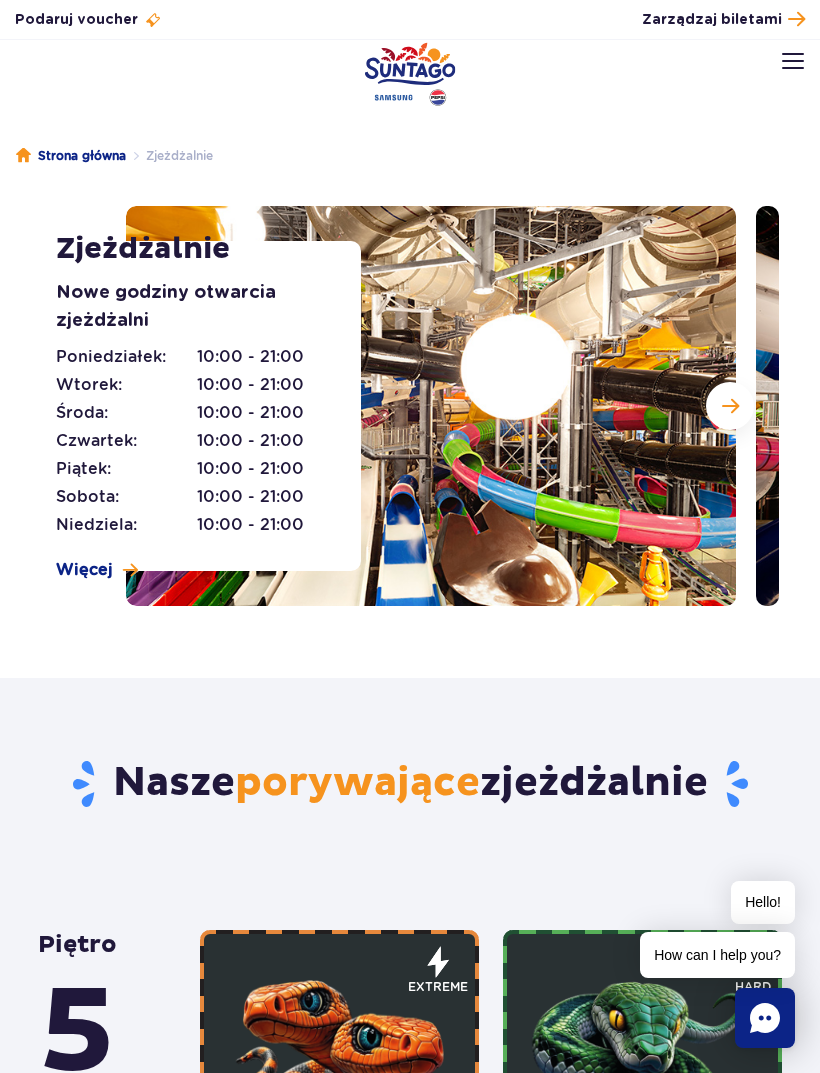 click at bounding box center [730, 406] 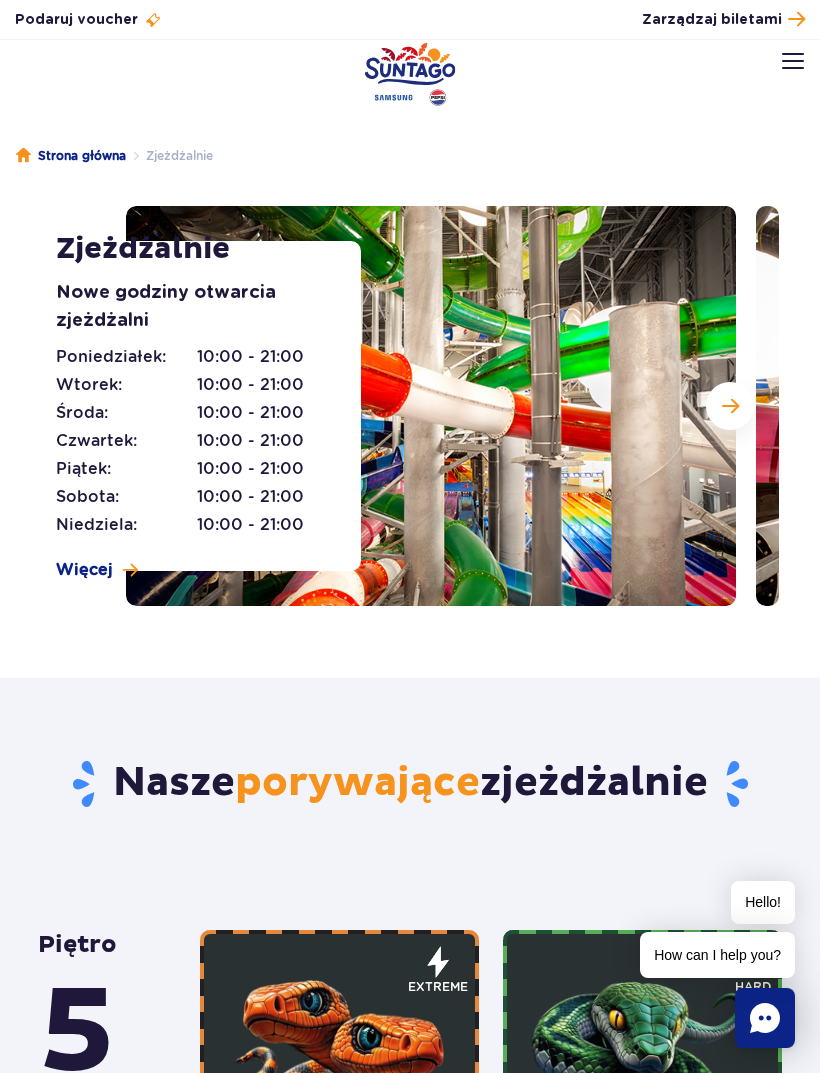 click at bounding box center [730, 406] 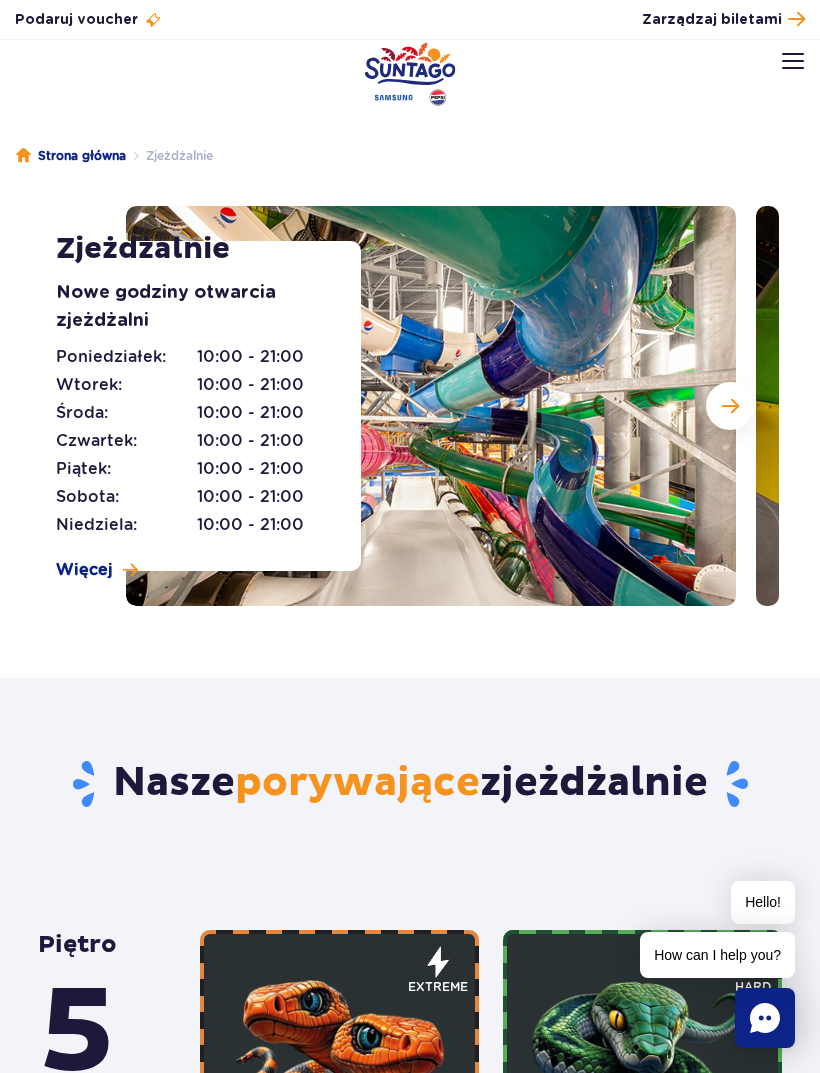 click at bounding box center [730, 406] 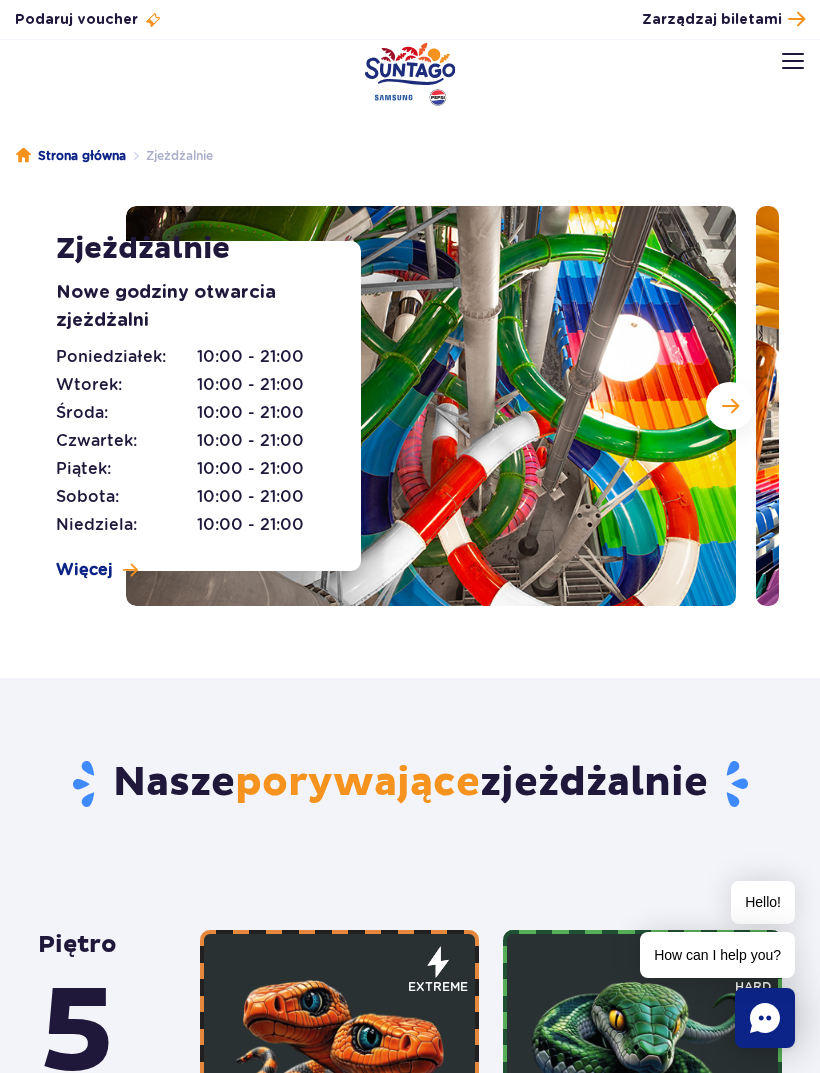 click at bounding box center (730, 406) 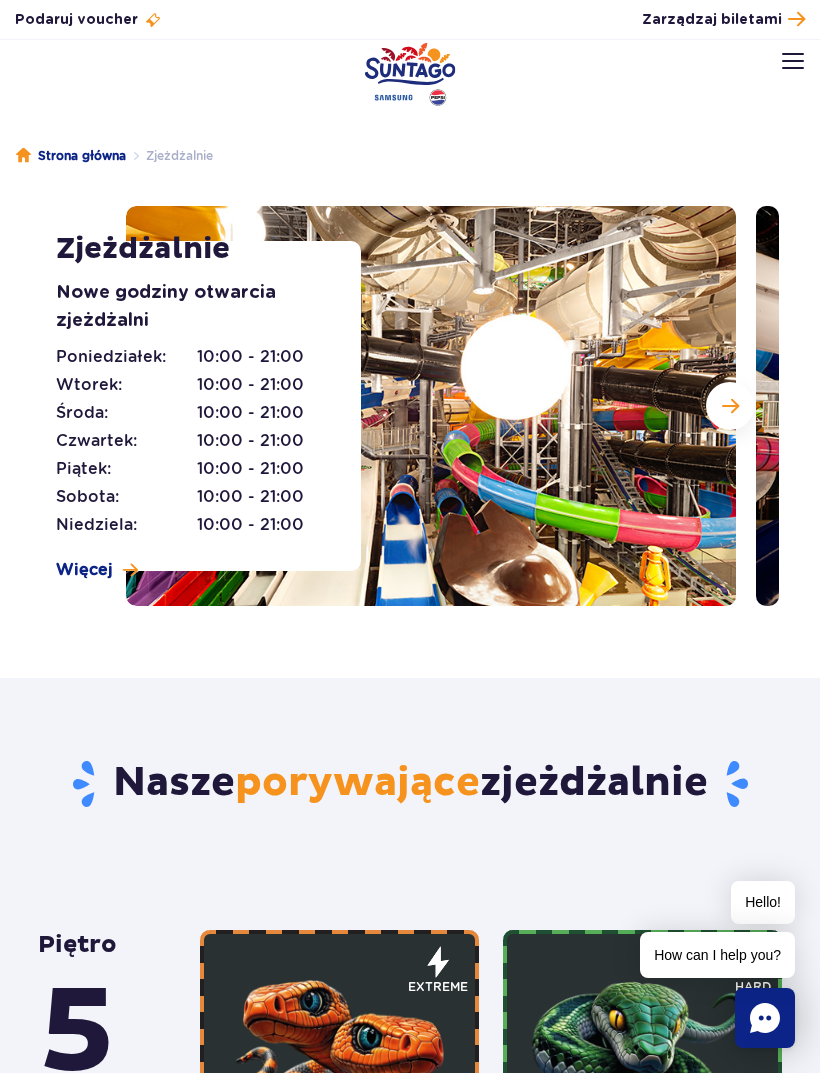 click at bounding box center [730, 406] 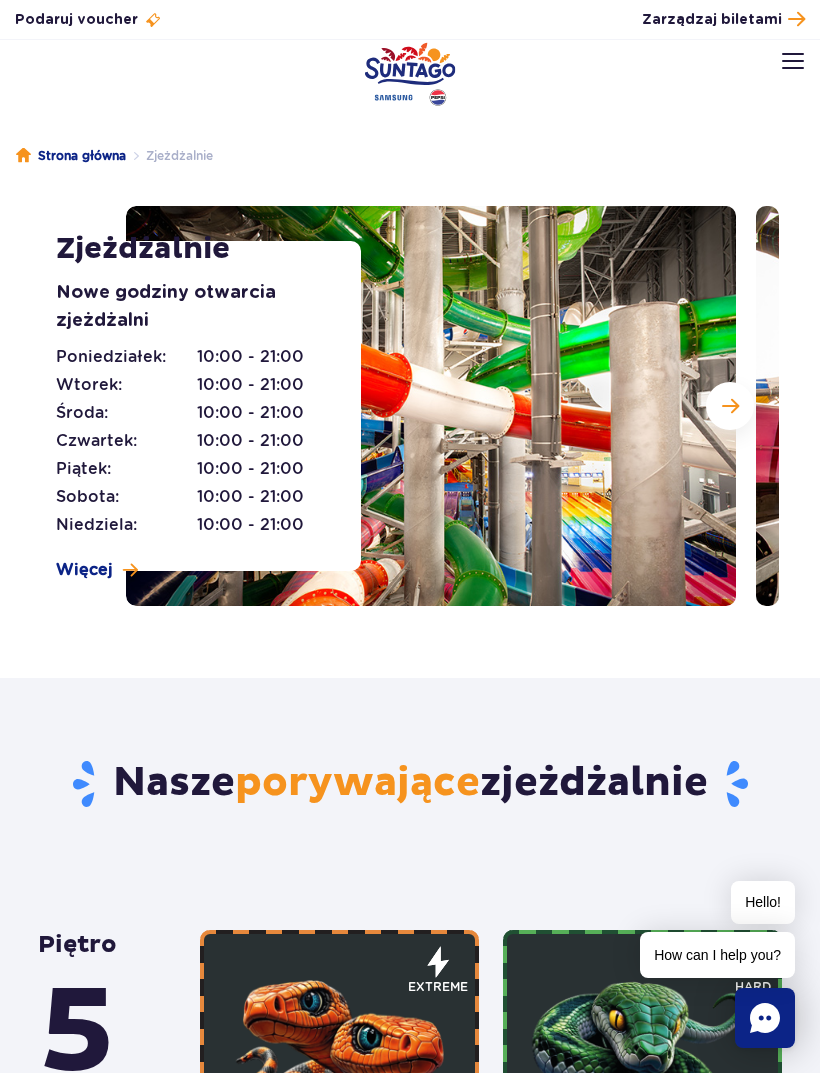 click at bounding box center [730, 406] 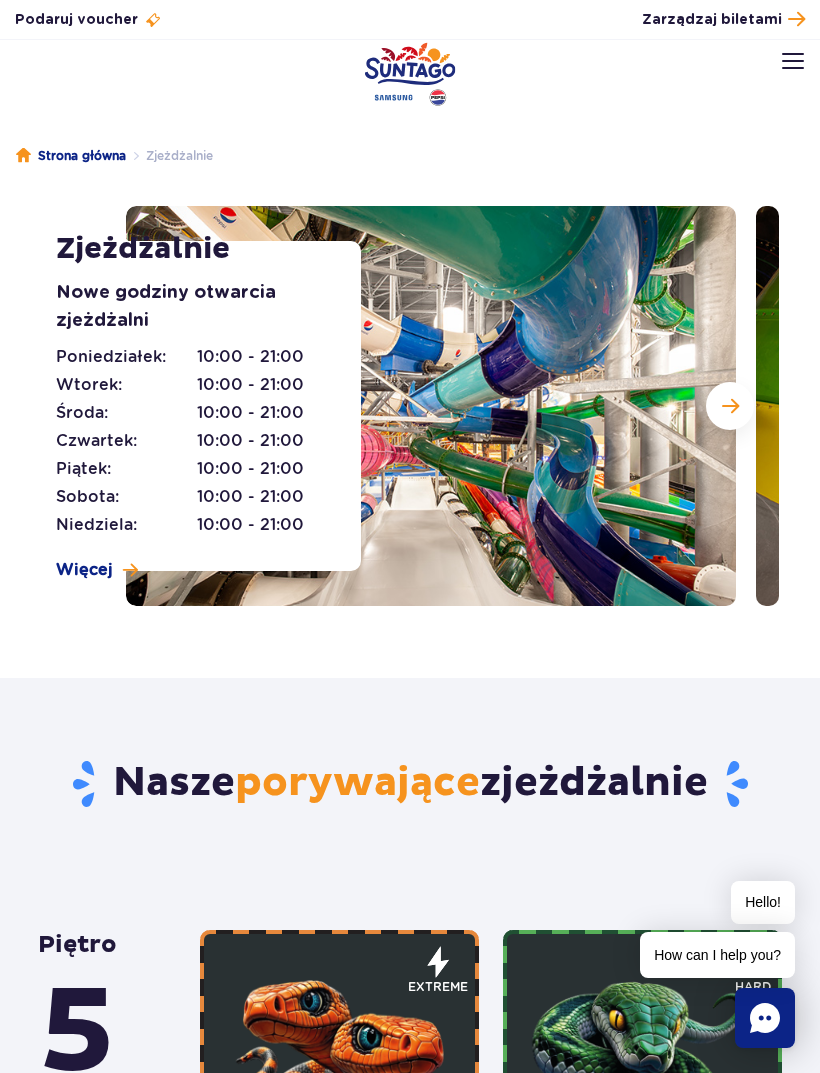 click at bounding box center [730, 406] 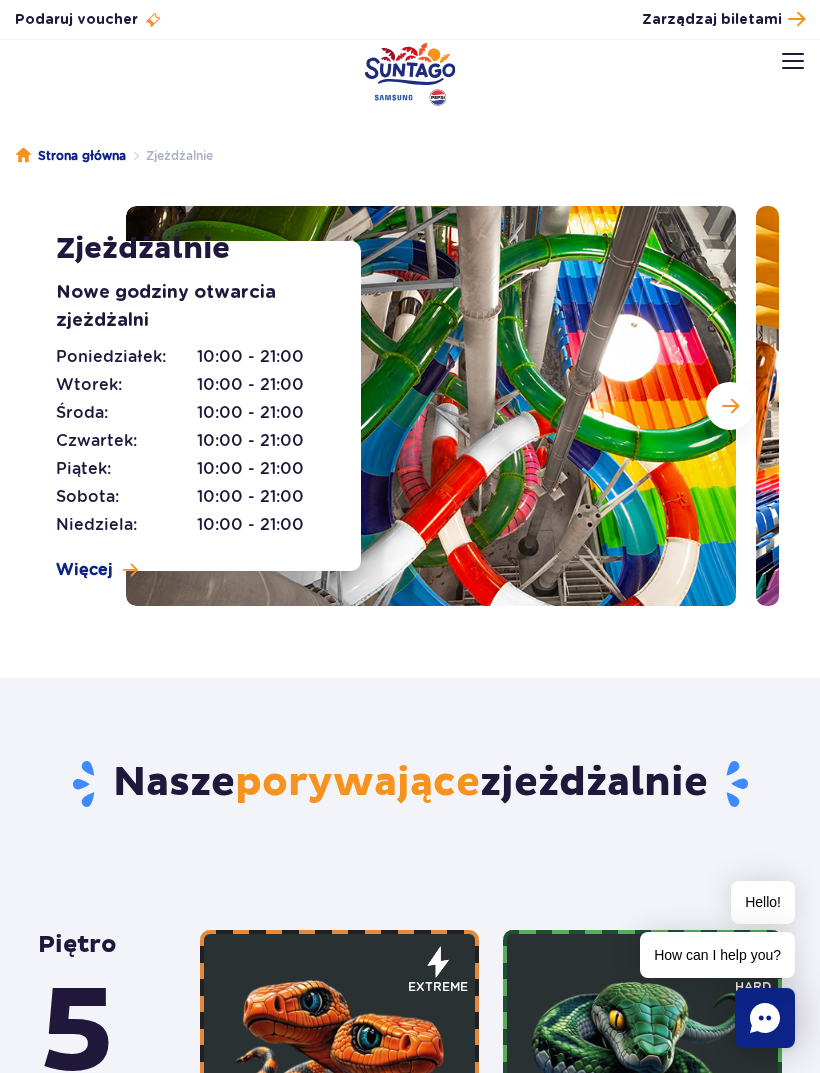 click at bounding box center [730, 406] 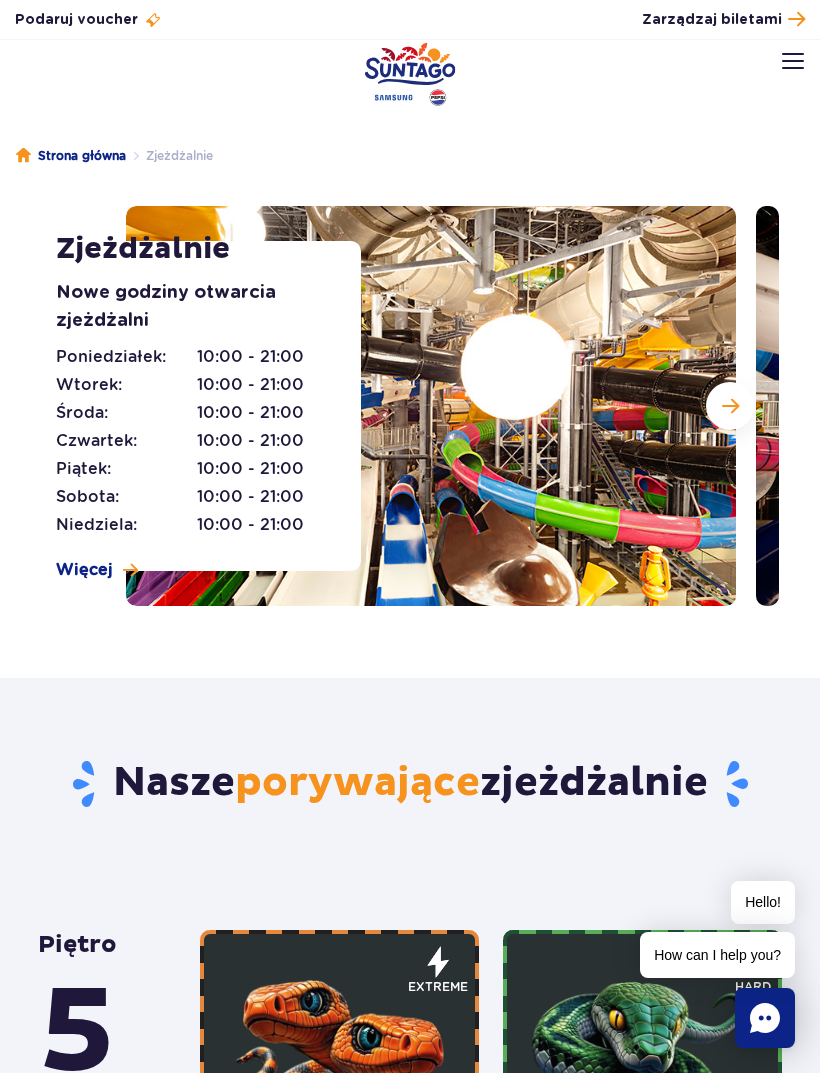click at bounding box center (730, 406) 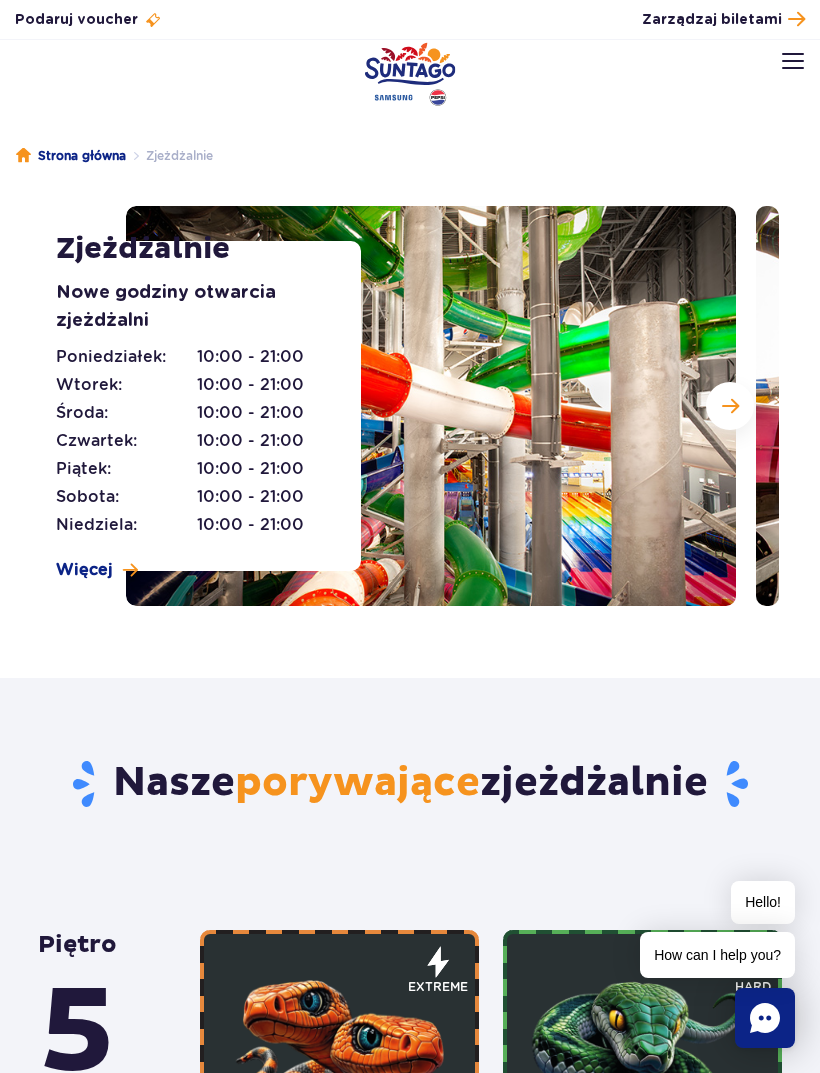 click at bounding box center (730, 406) 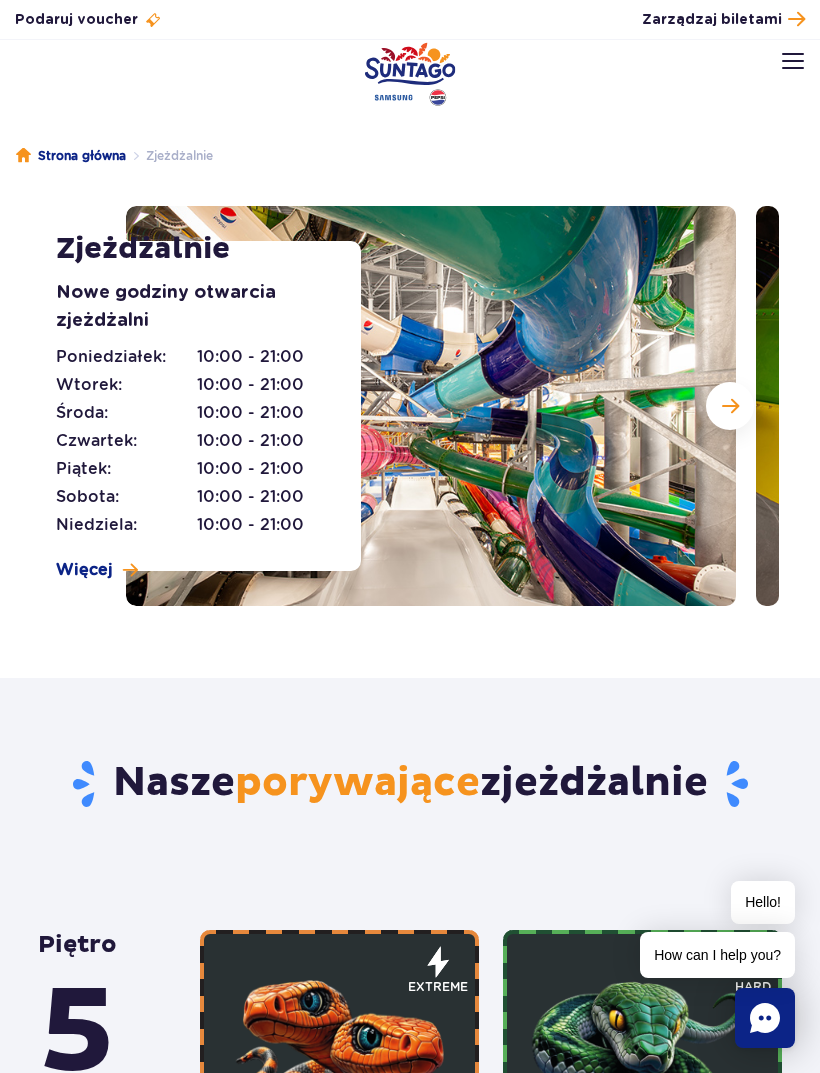 click at bounding box center [730, 406] 